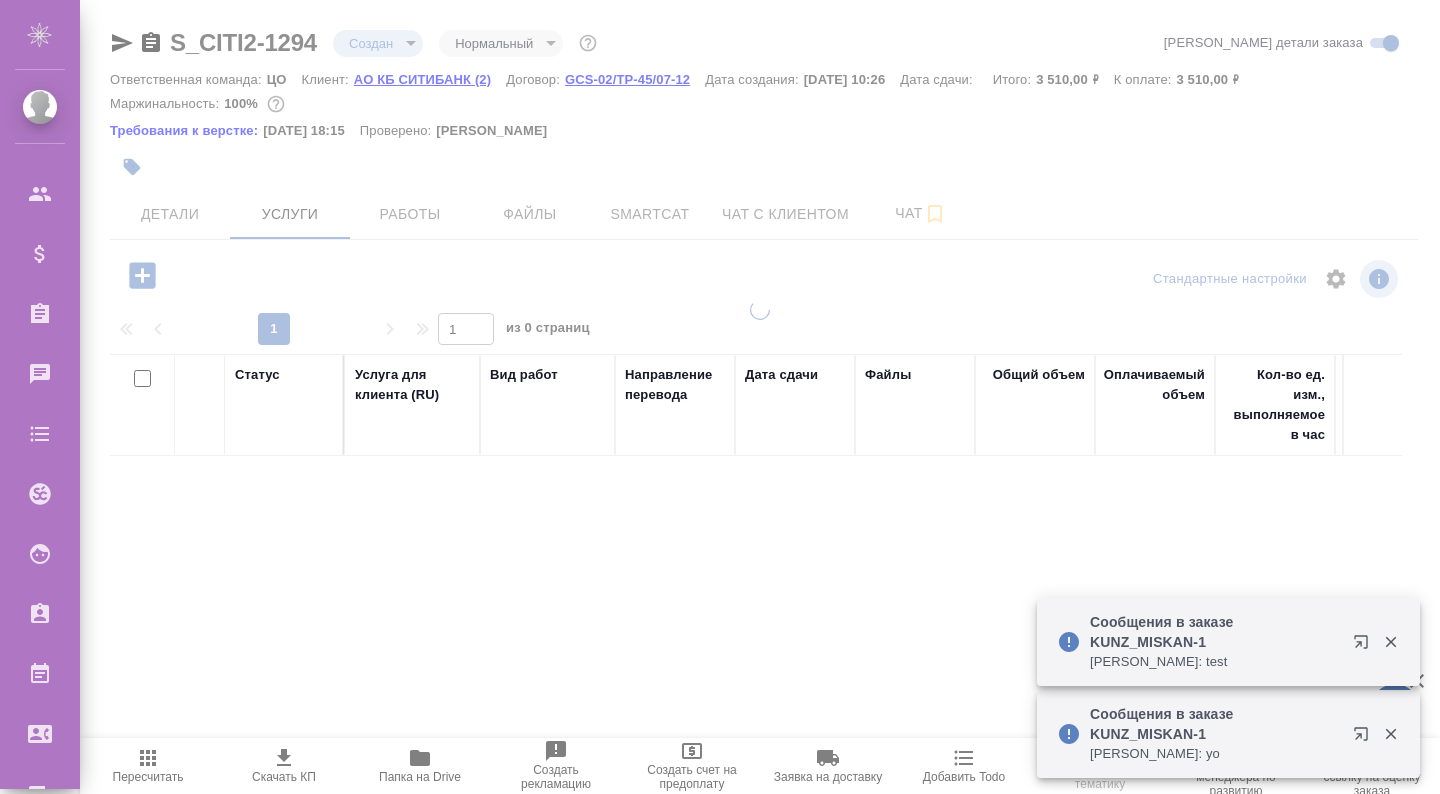 scroll, scrollTop: 0, scrollLeft: 0, axis: both 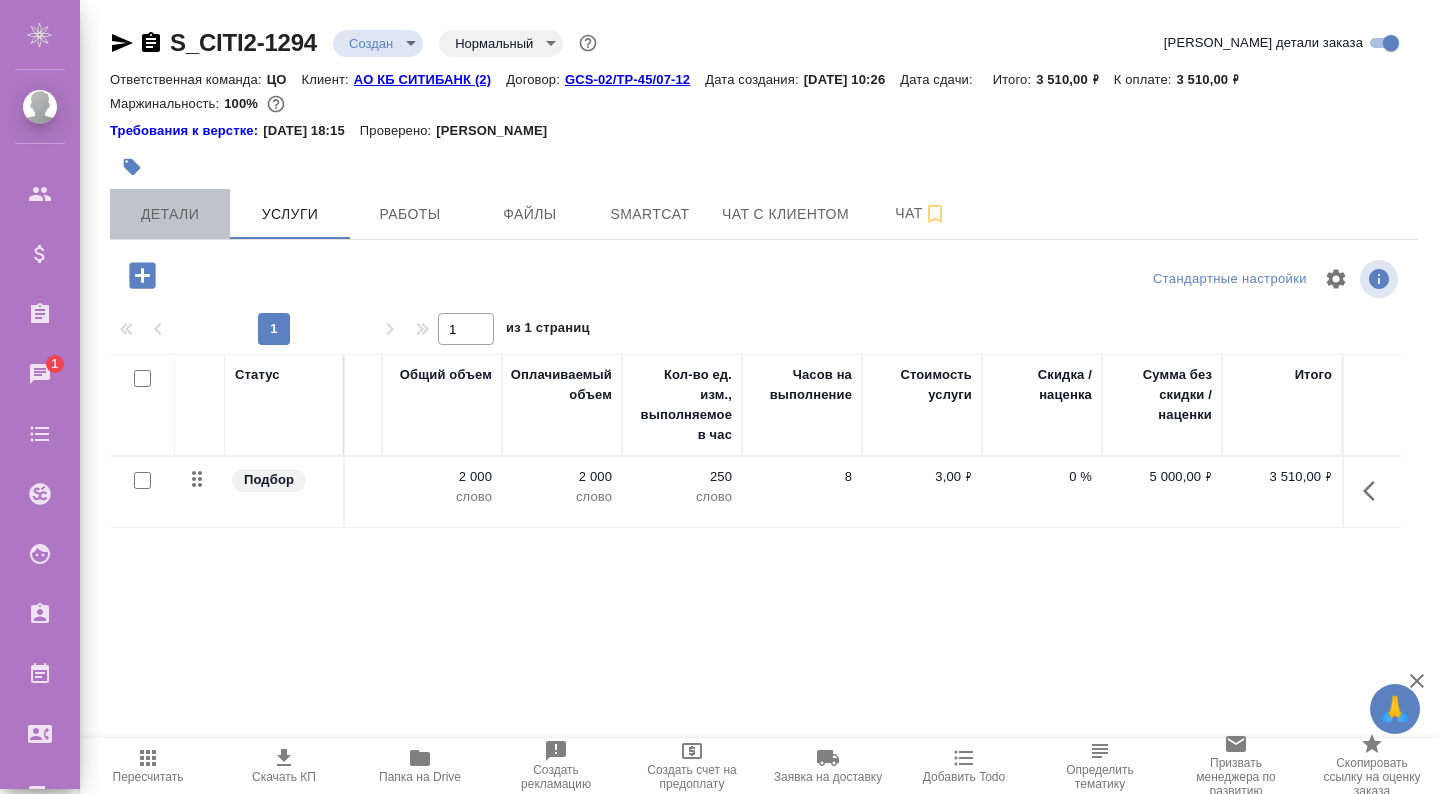 click on "Детали" at bounding box center (170, 214) 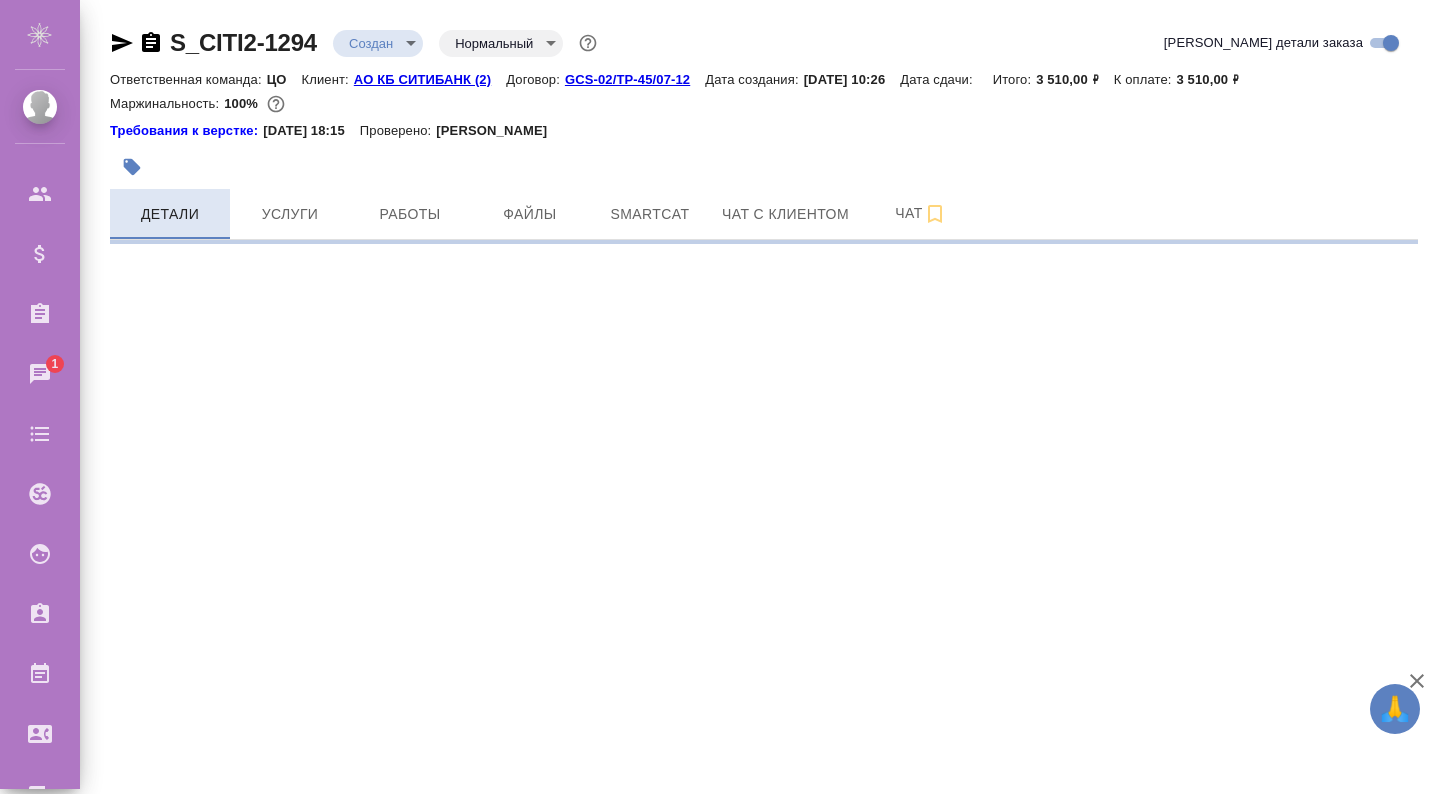 select on "RU" 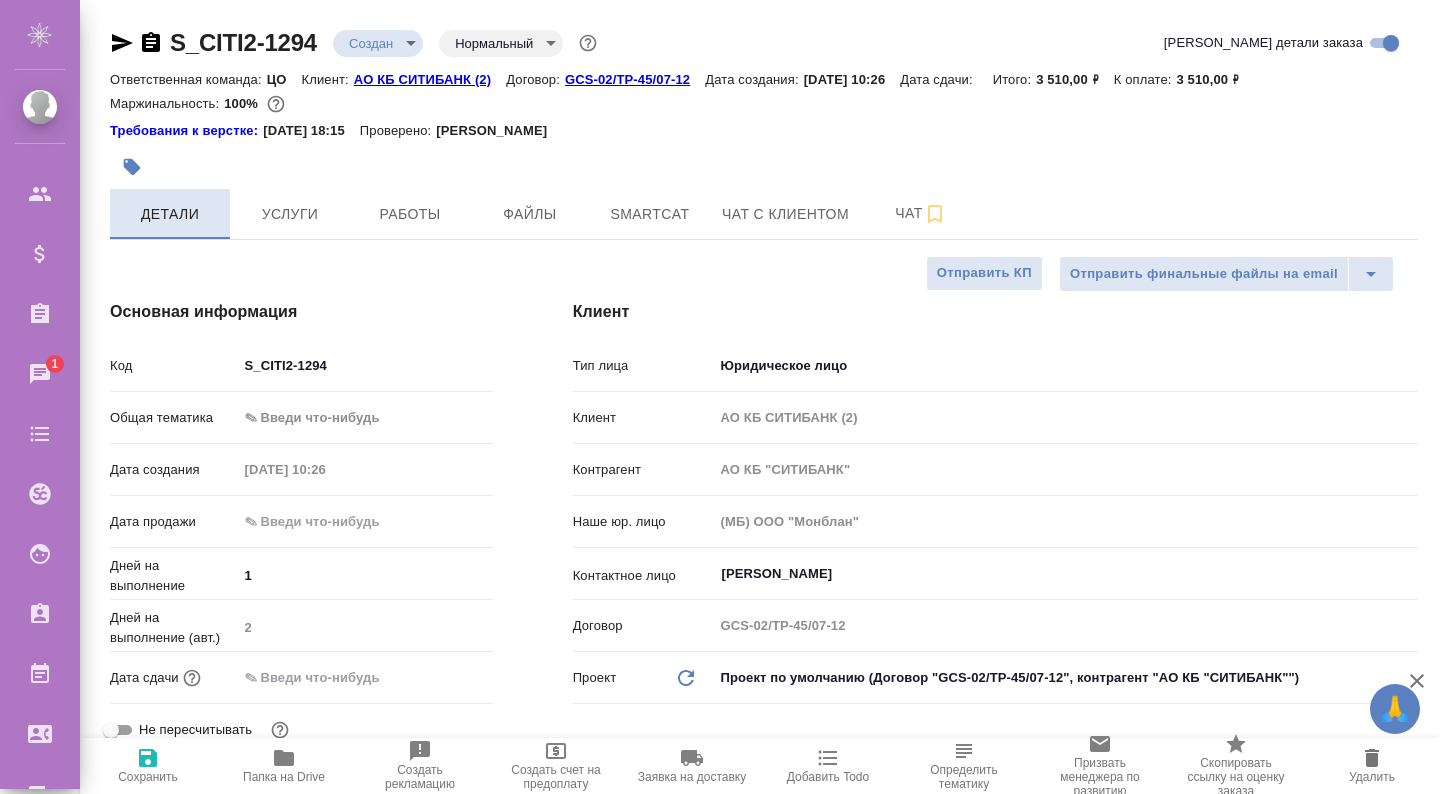 type on "x" 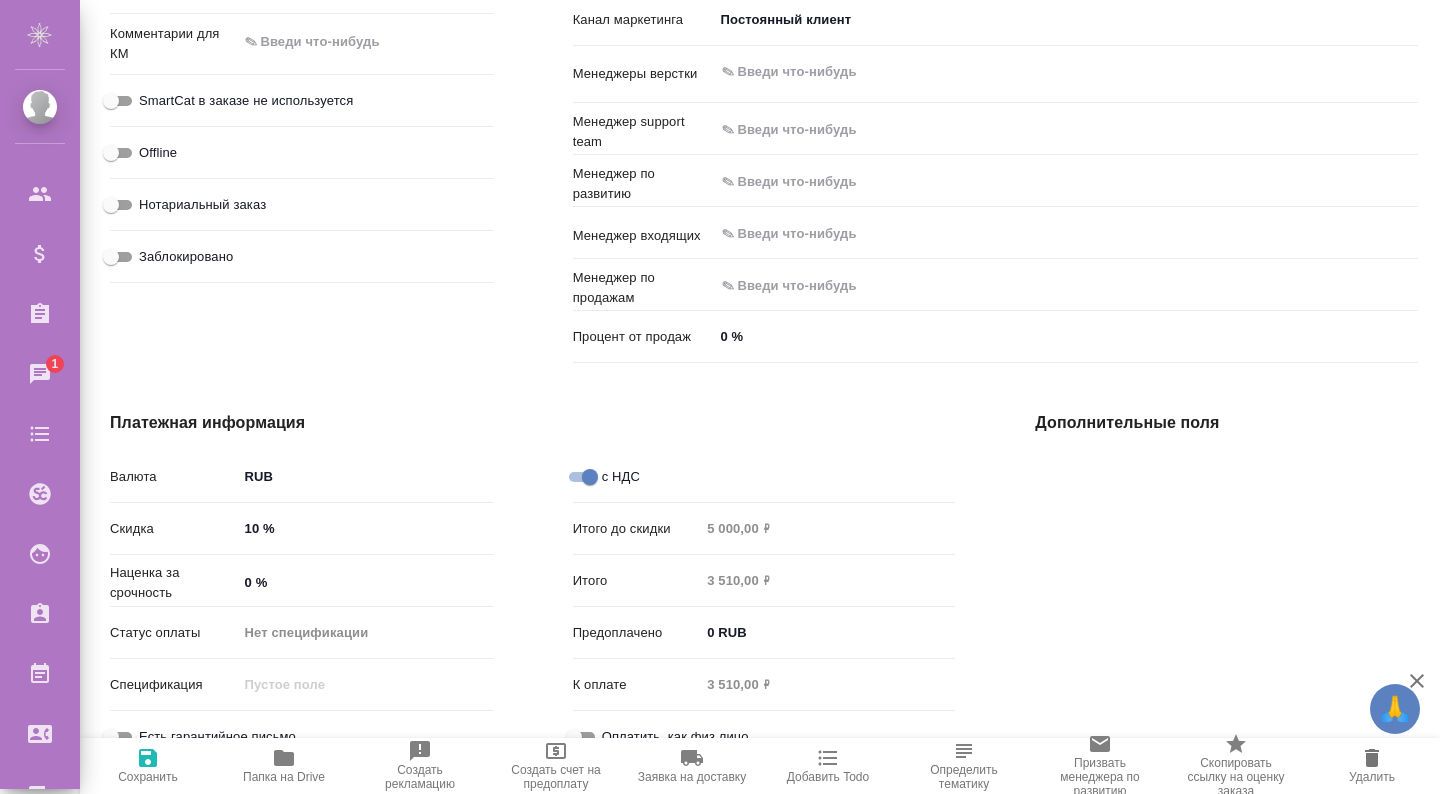 scroll, scrollTop: 1242, scrollLeft: 0, axis: vertical 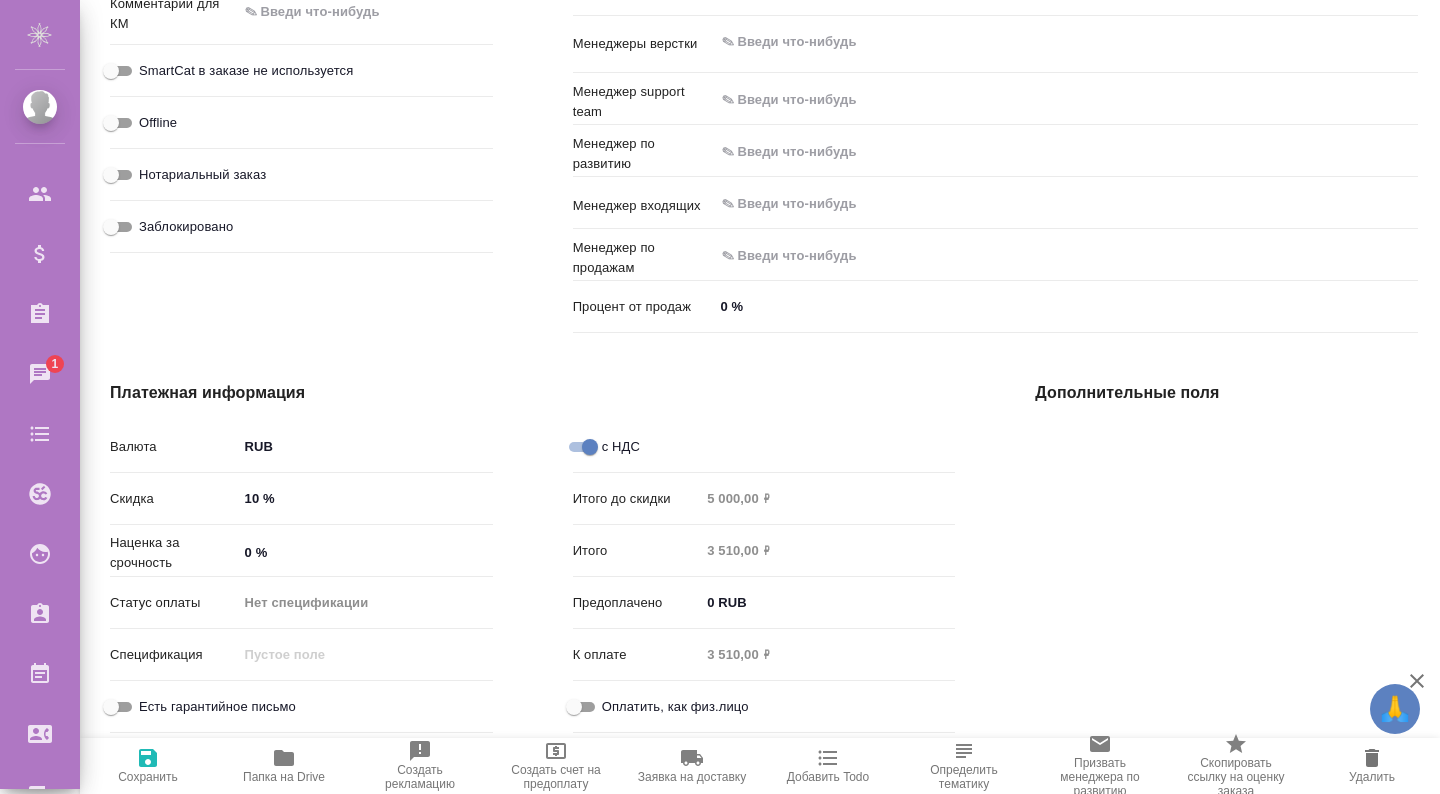 type on "x" 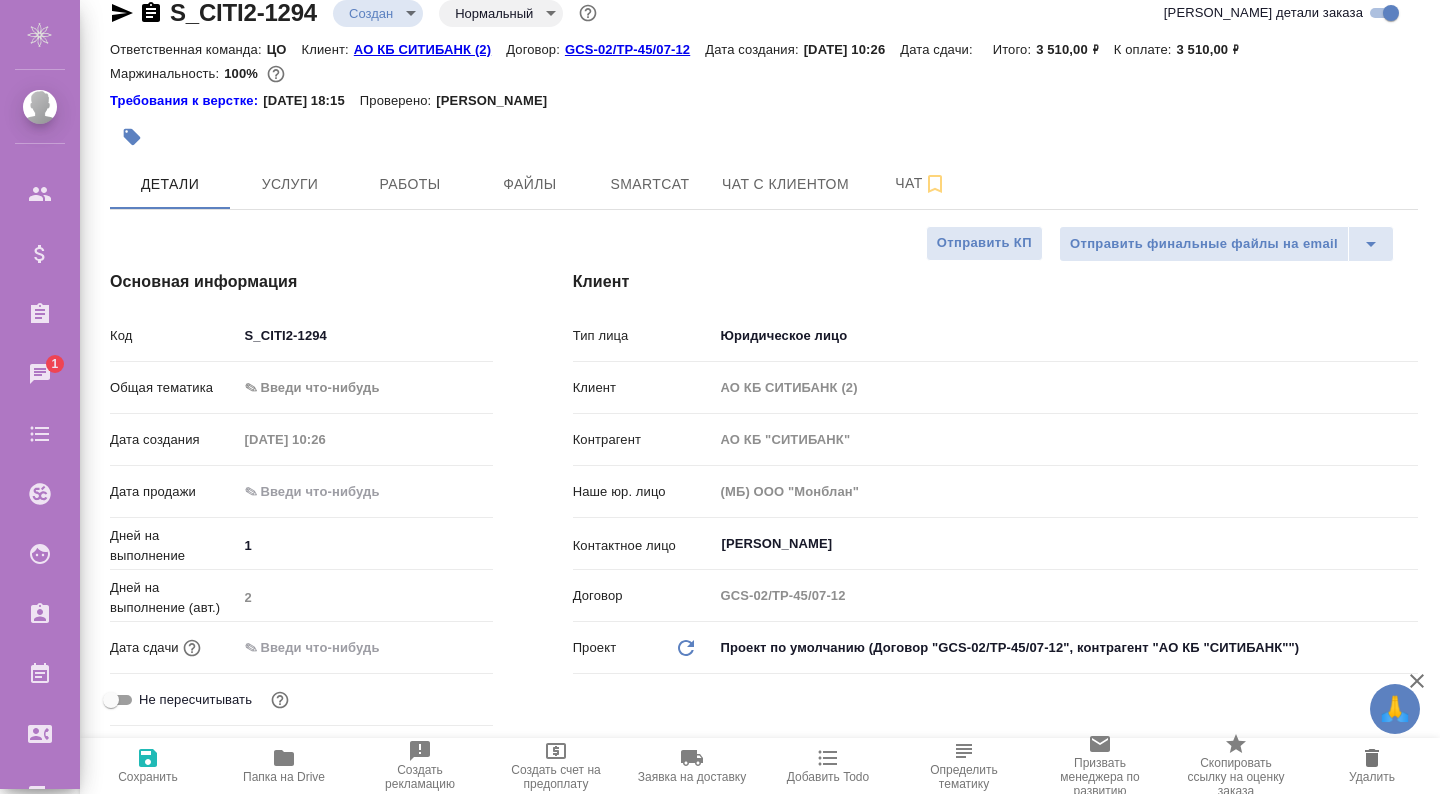scroll, scrollTop: 0, scrollLeft: 0, axis: both 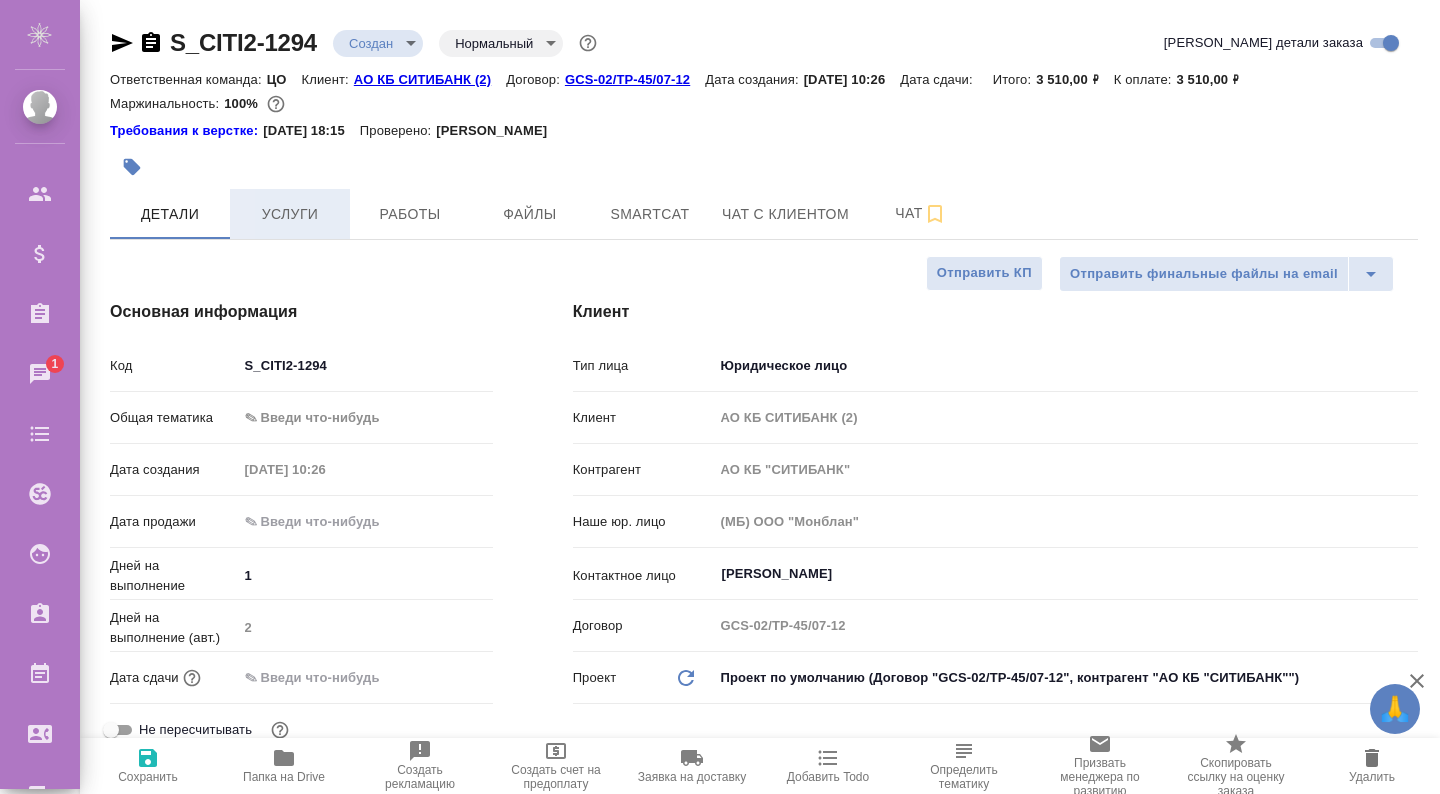 click on "Услуги" at bounding box center (290, 214) 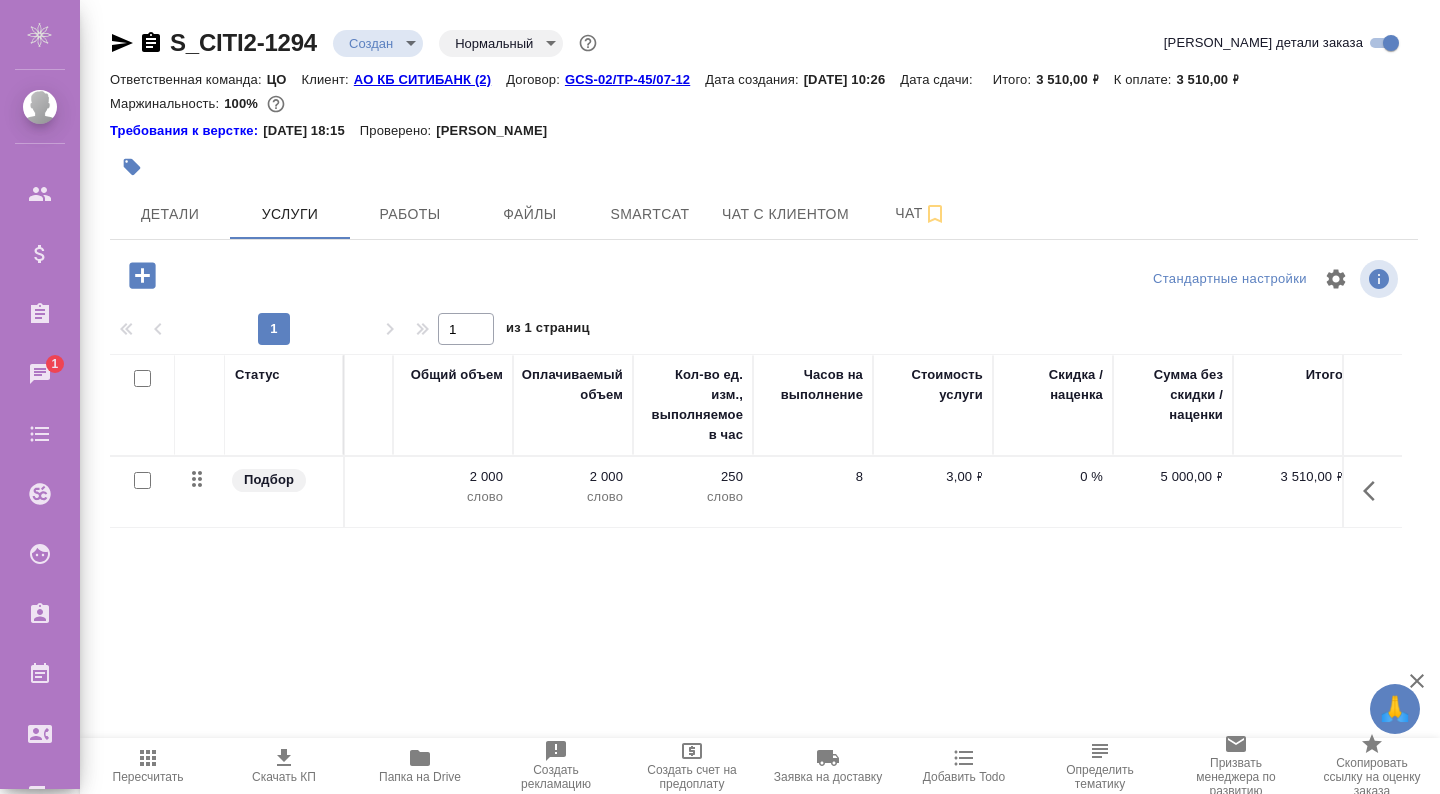 scroll, scrollTop: 0, scrollLeft: 586, axis: horizontal 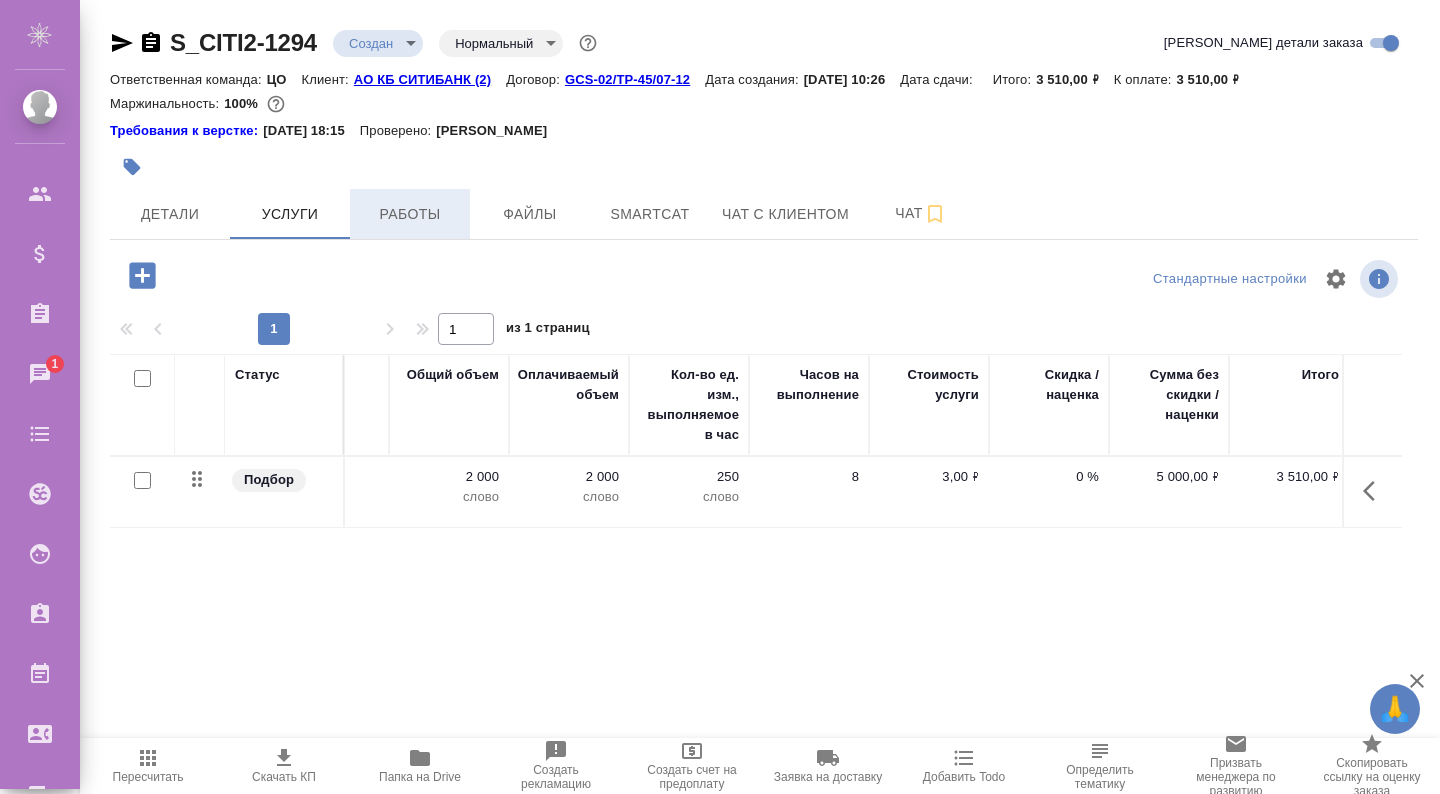 click on "Работы" at bounding box center (410, 214) 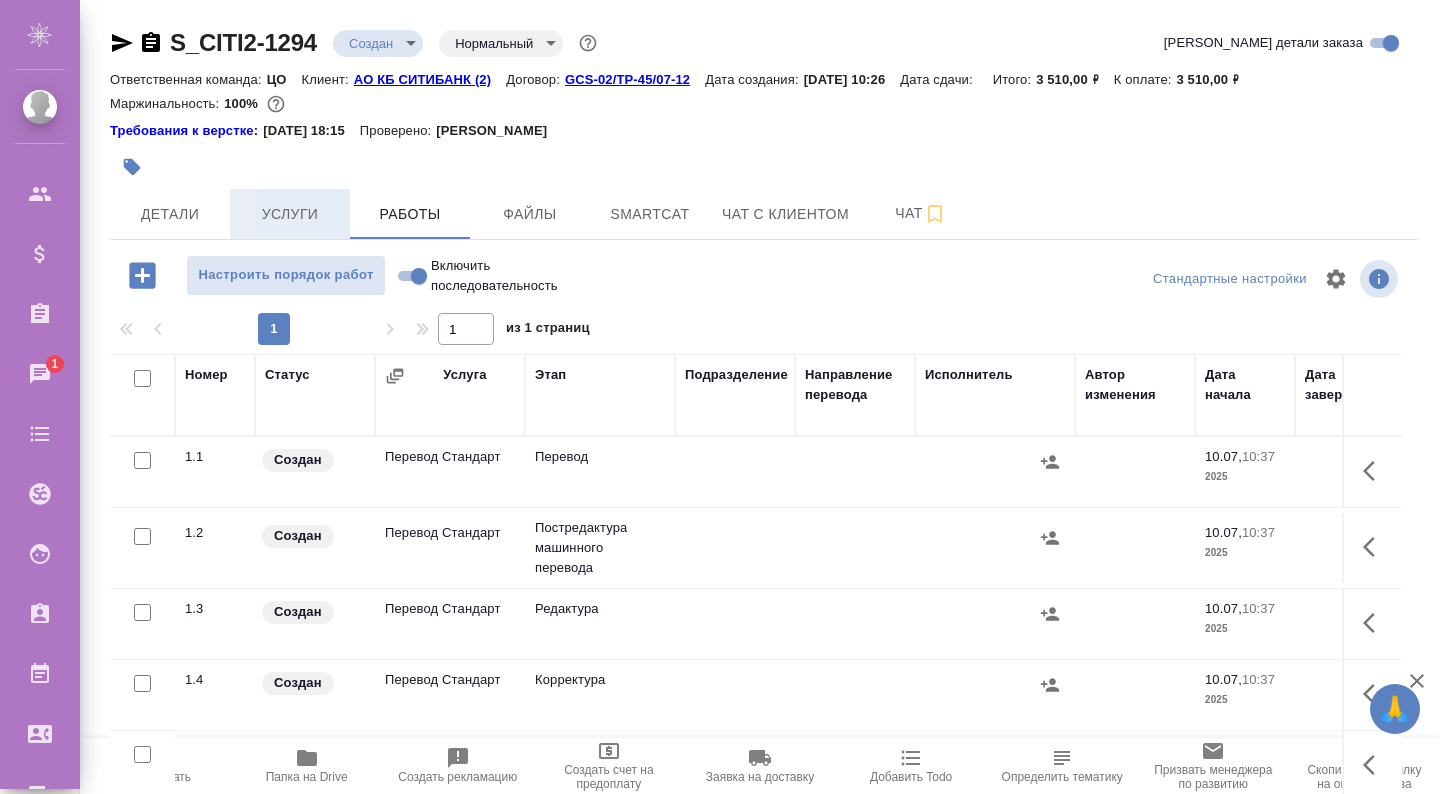 click on "Услуги" at bounding box center [290, 214] 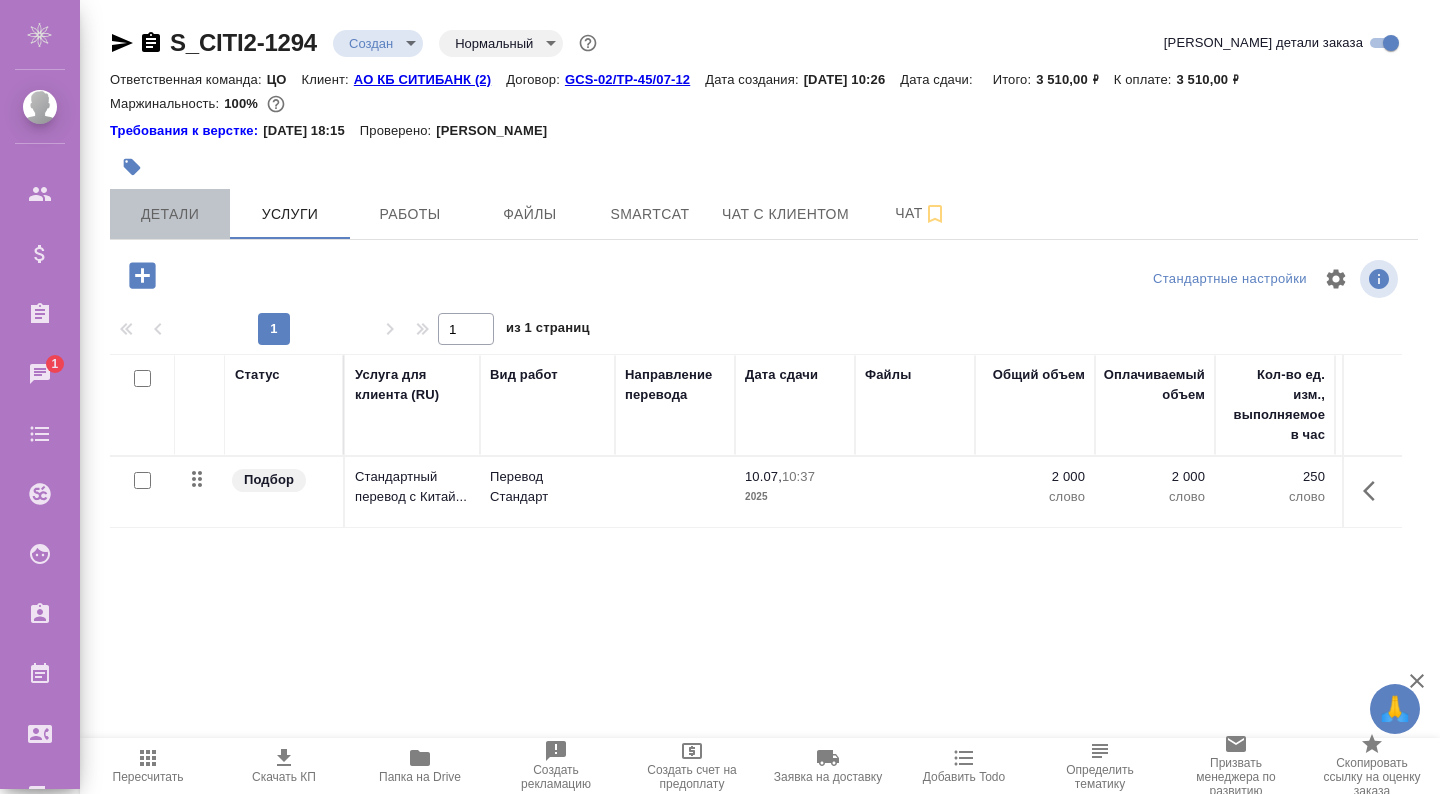 click on "Детали" at bounding box center [170, 214] 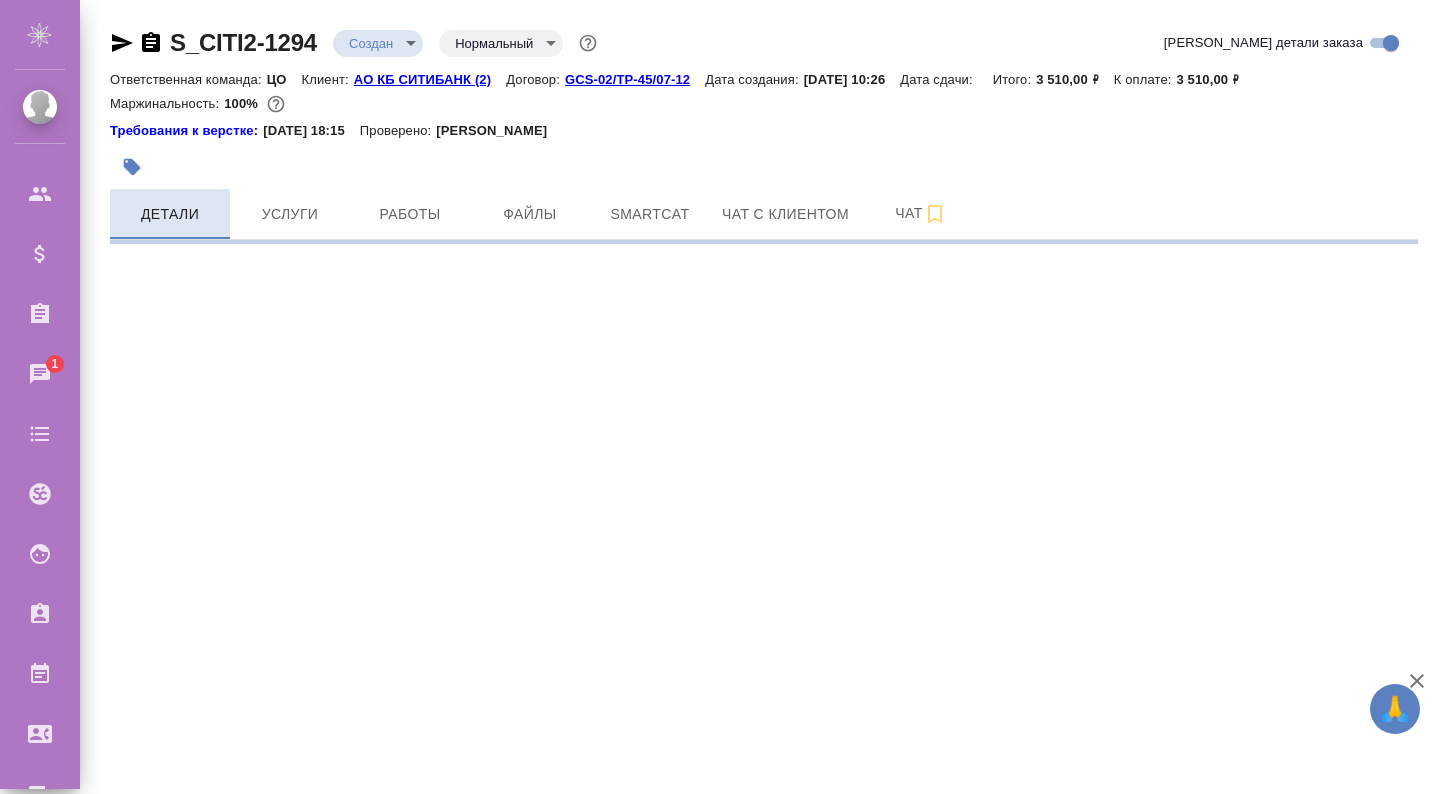select on "RU" 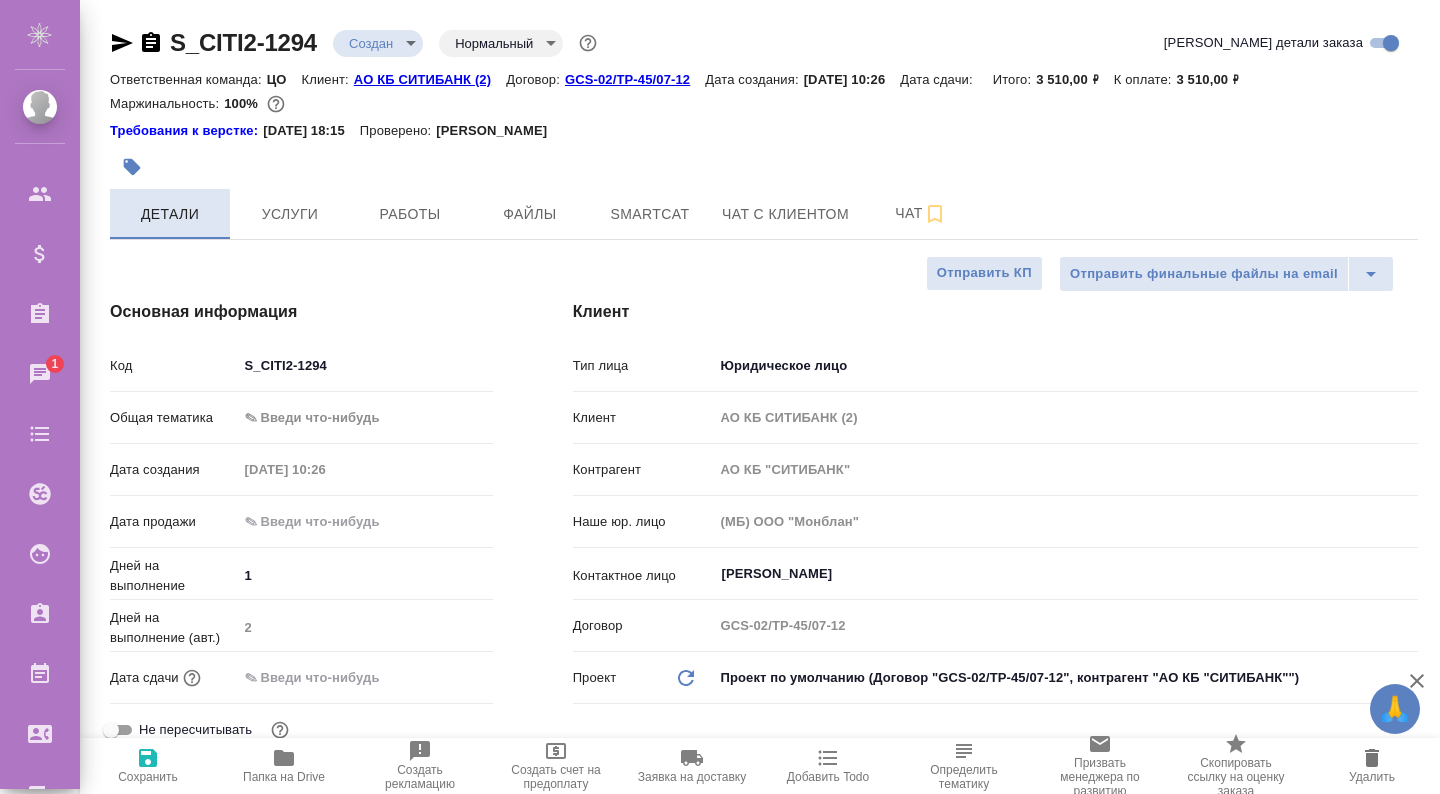 type on "x" 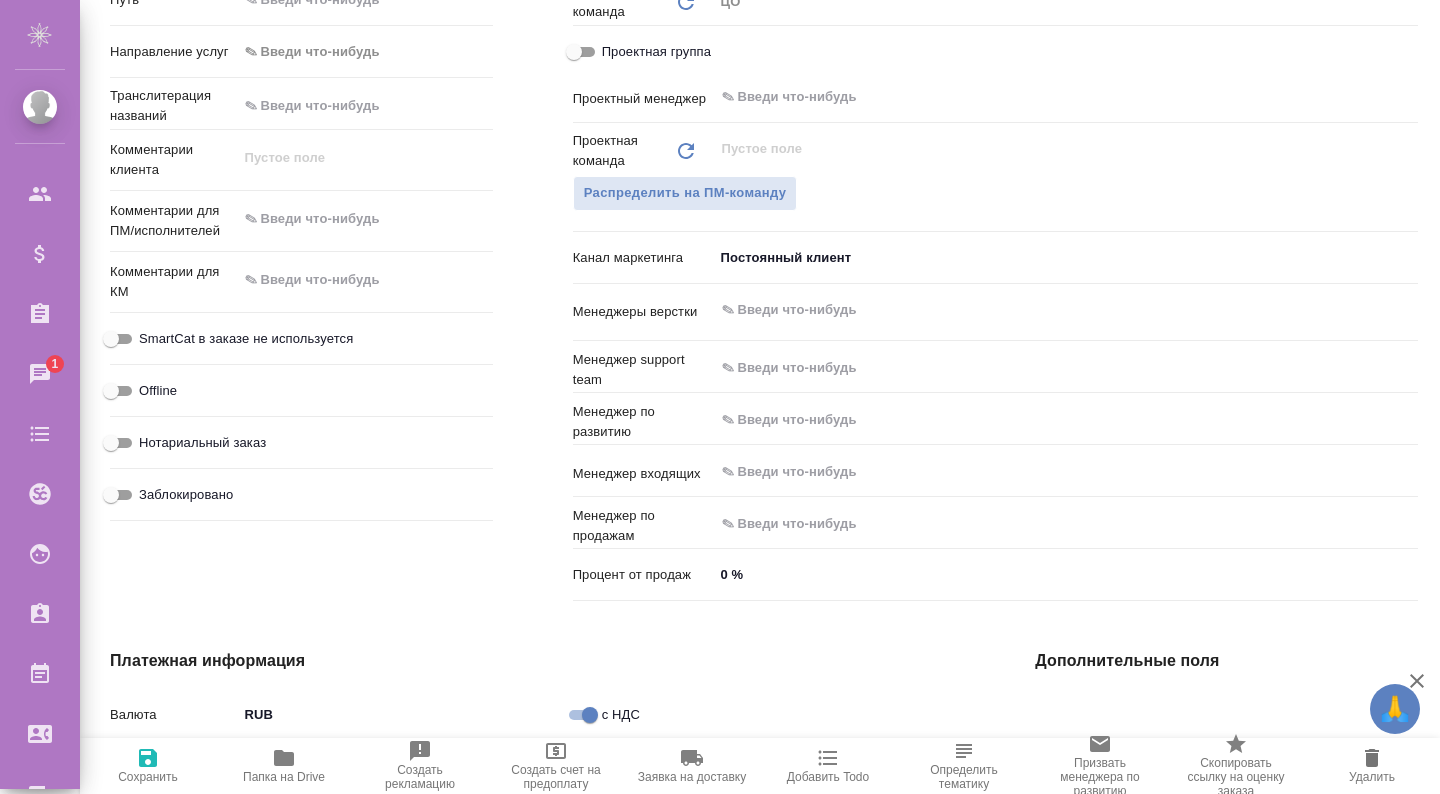 scroll, scrollTop: 1242, scrollLeft: 0, axis: vertical 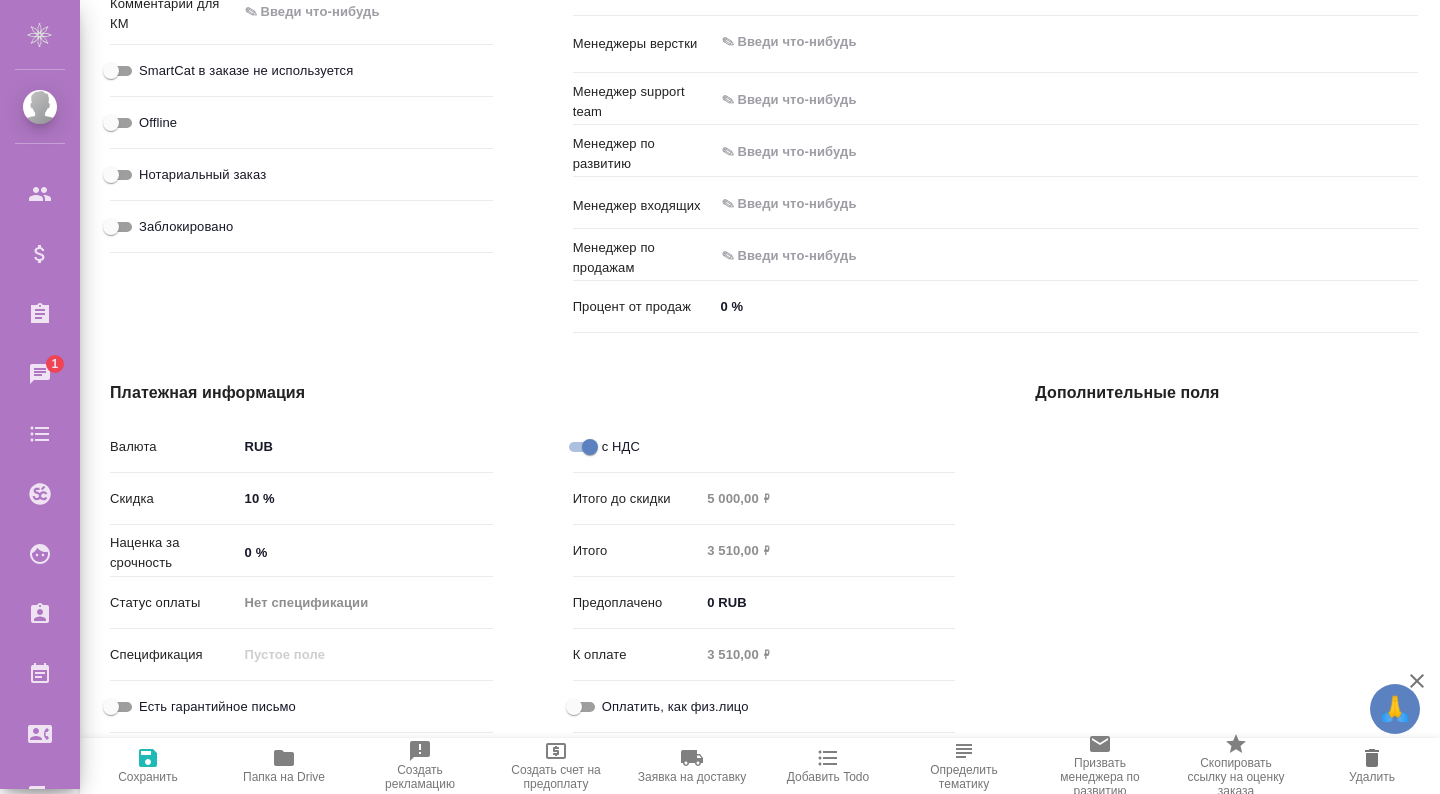 type on "x" 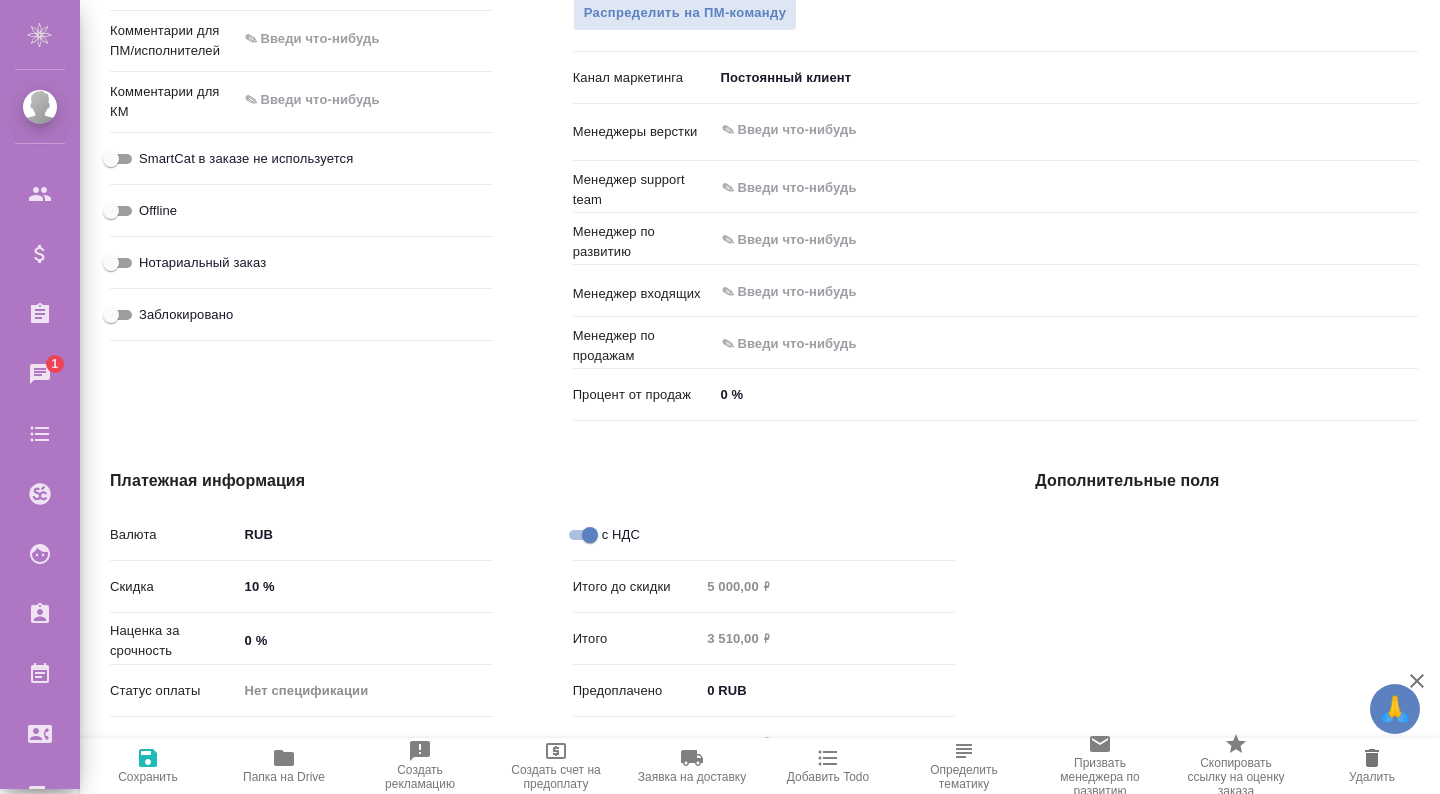 scroll, scrollTop: 0, scrollLeft: 0, axis: both 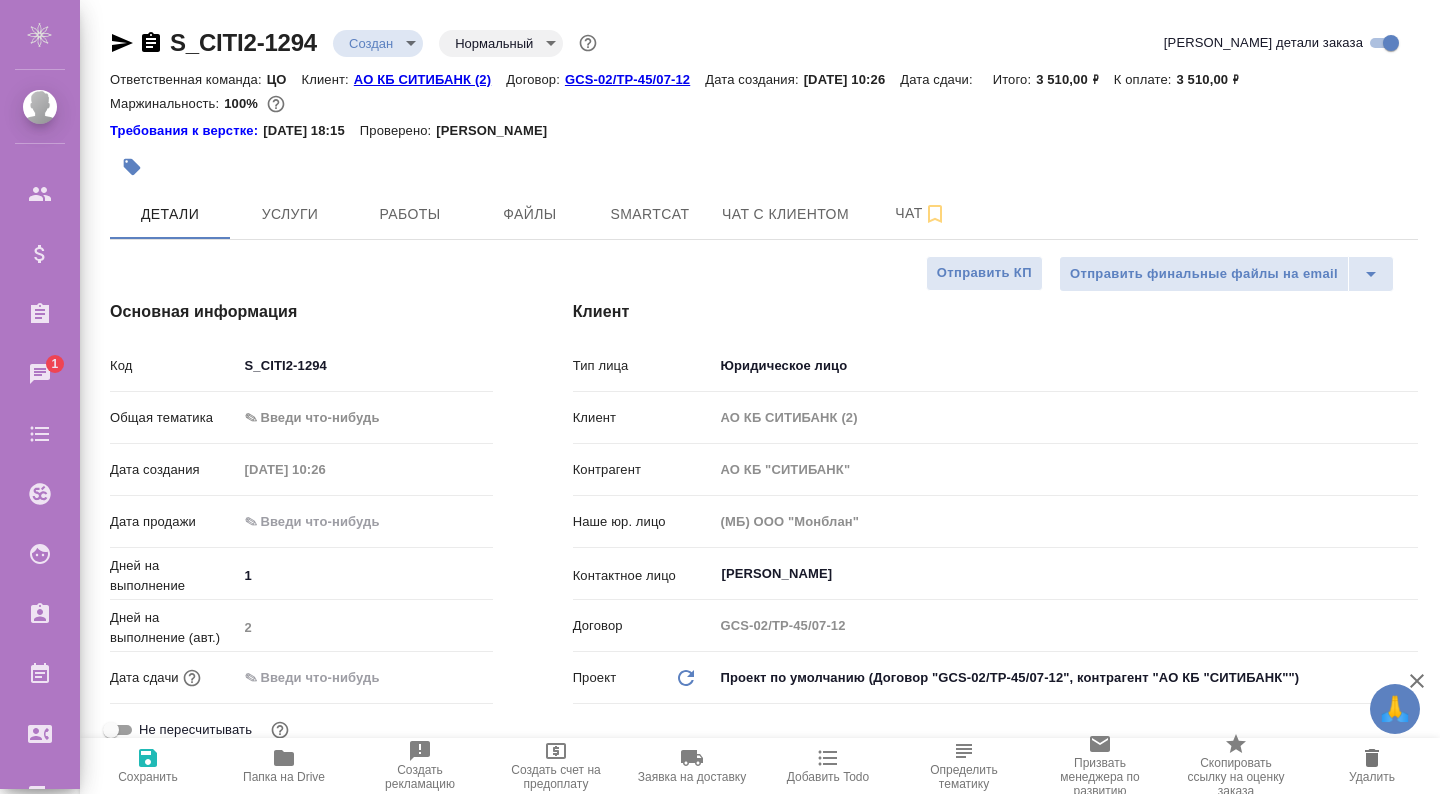 type on "x" 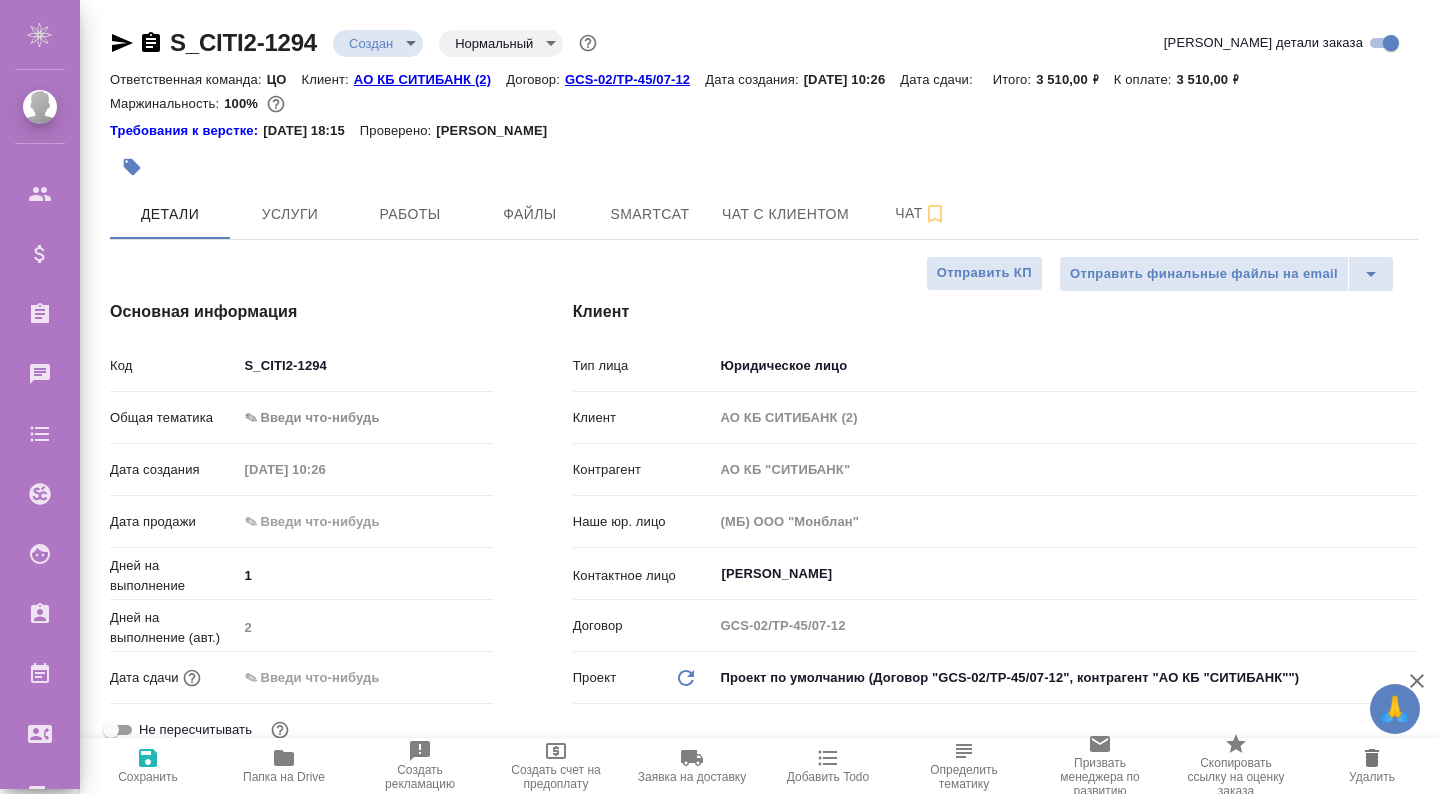 type on "x" 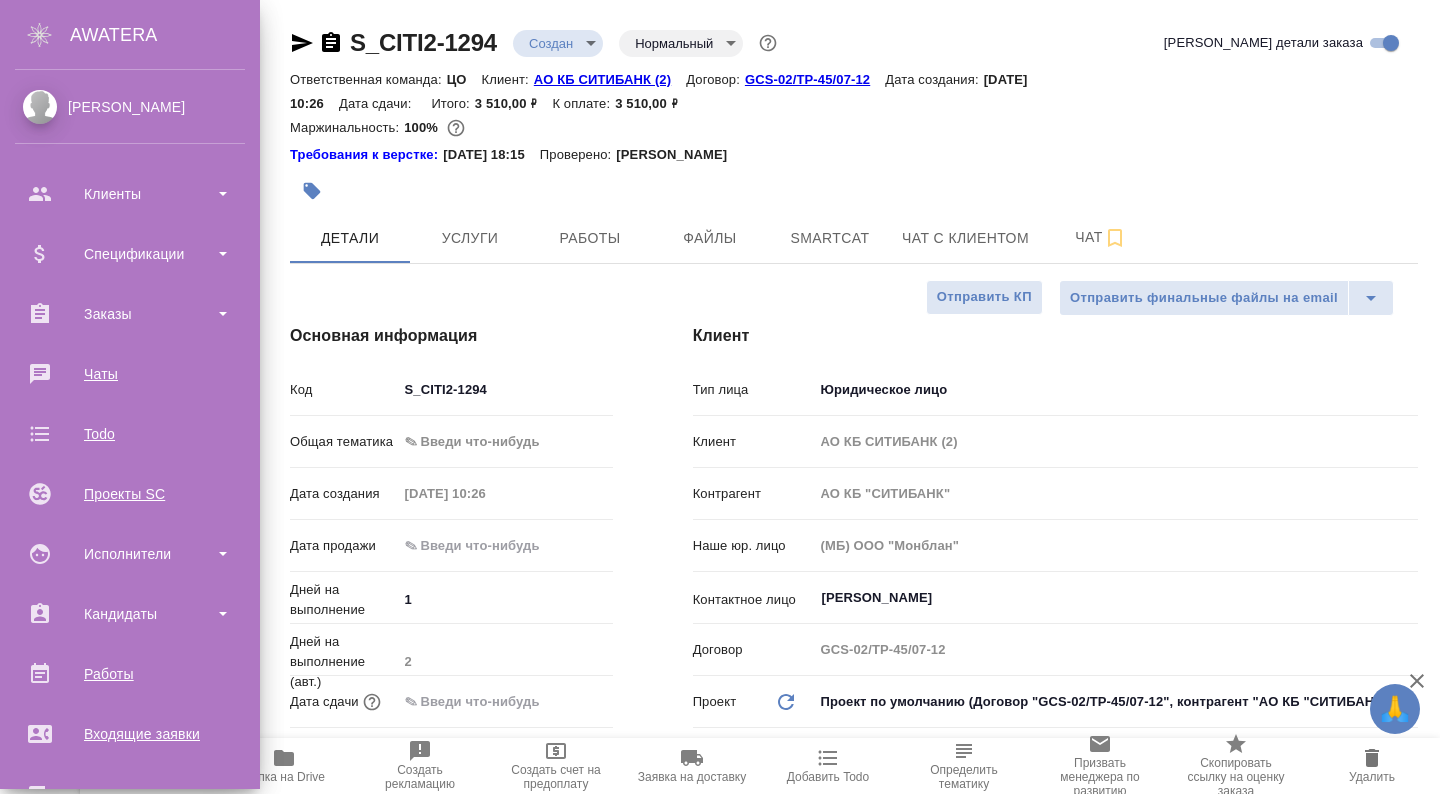 type on "x" 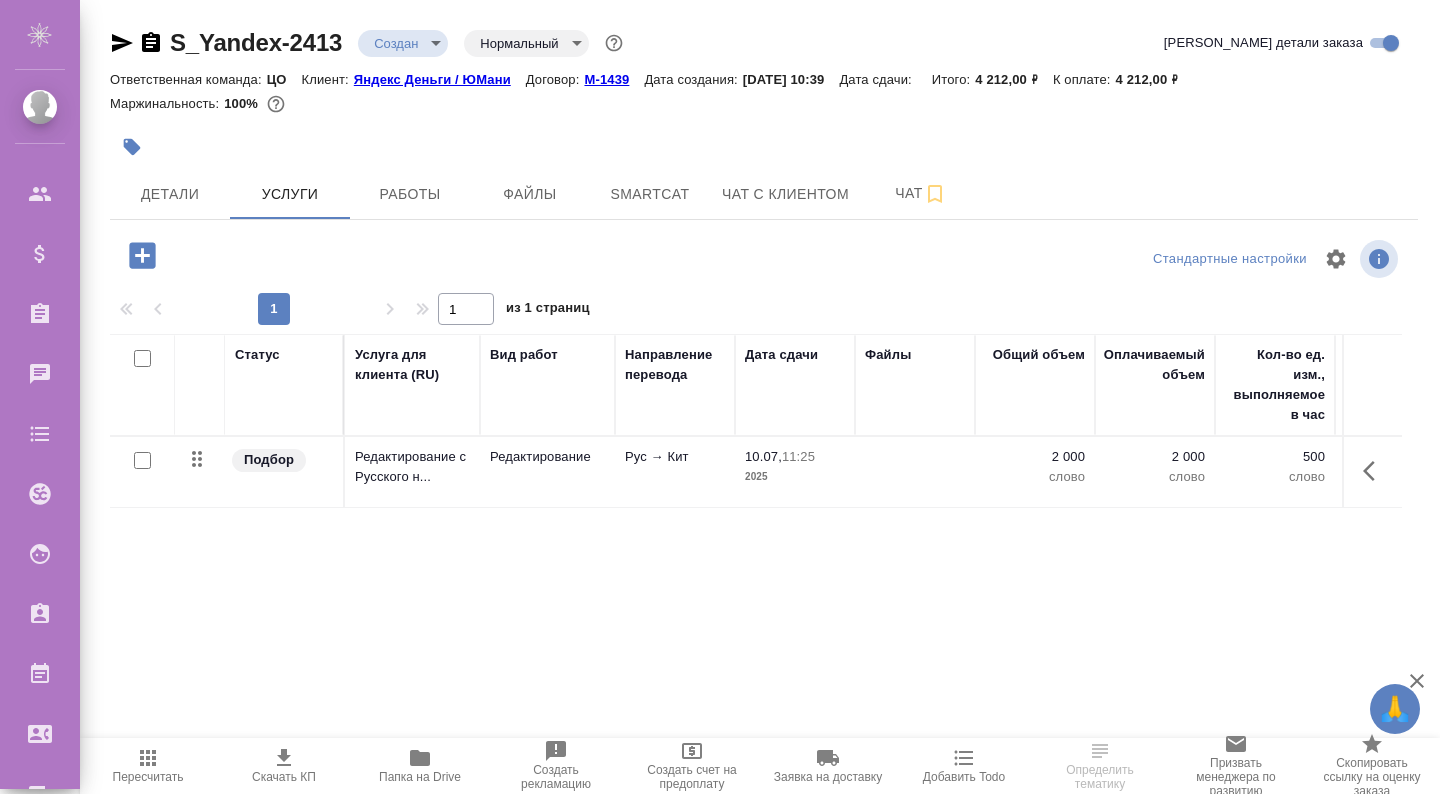 scroll, scrollTop: 0, scrollLeft: 0, axis: both 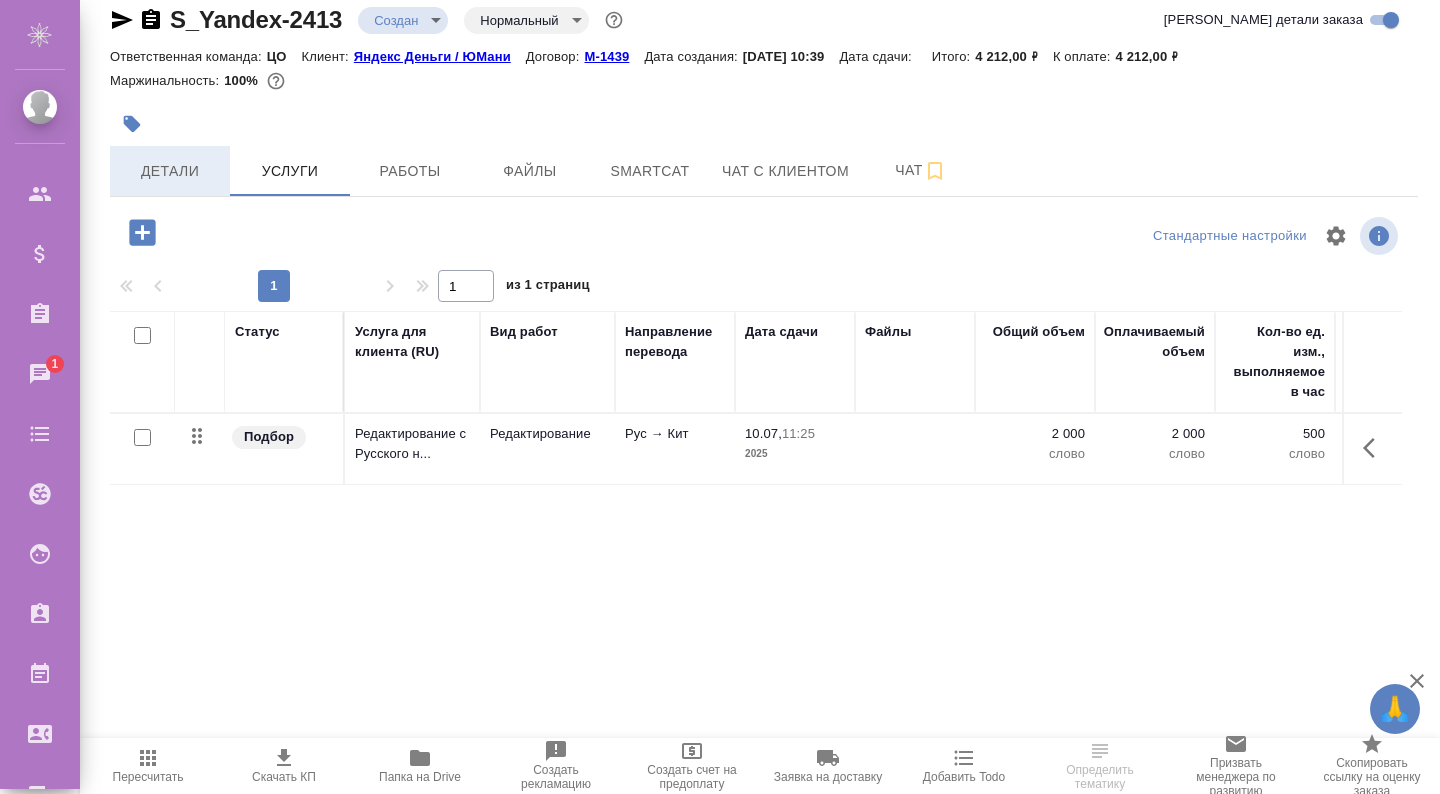 click on "Детали" at bounding box center (170, 171) 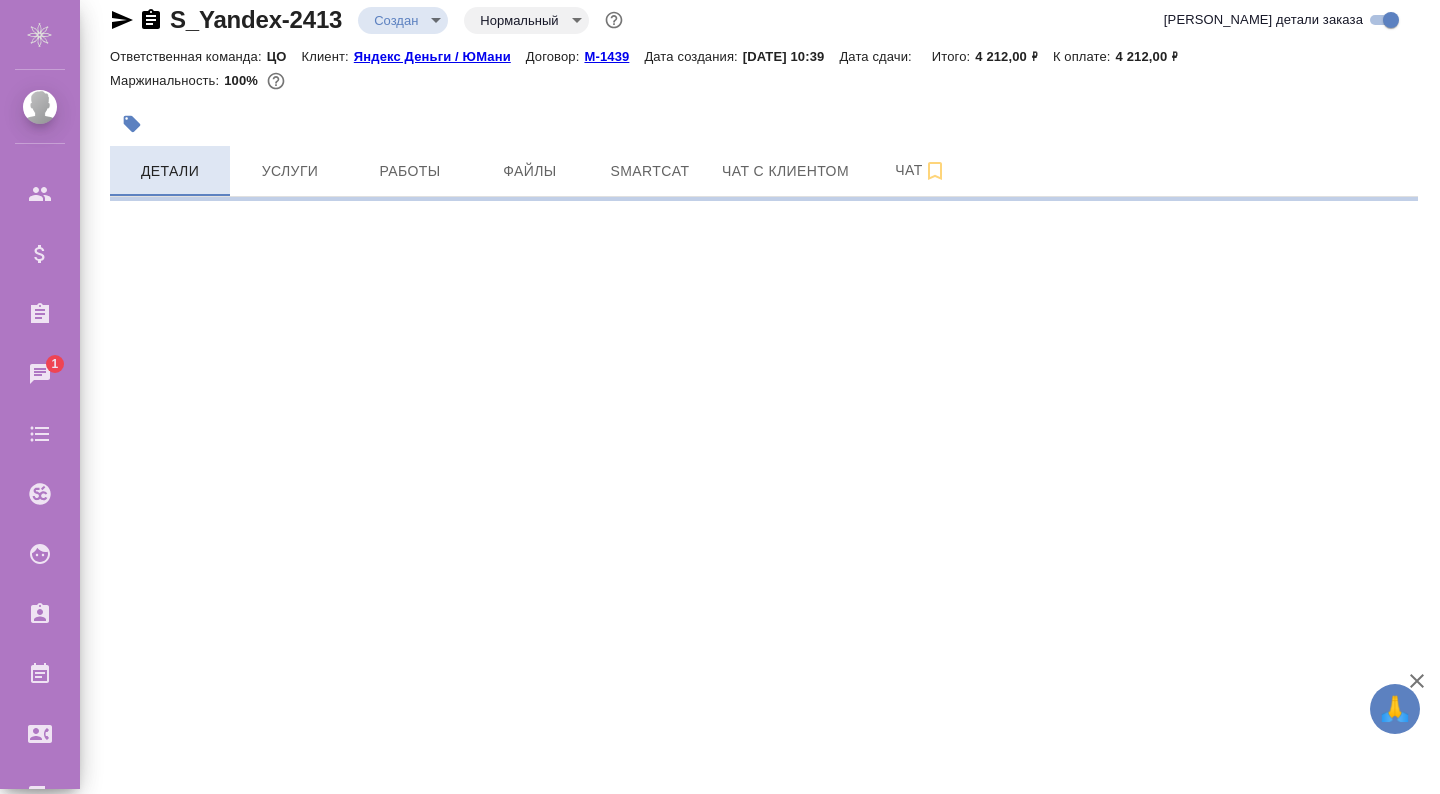 select on "RU" 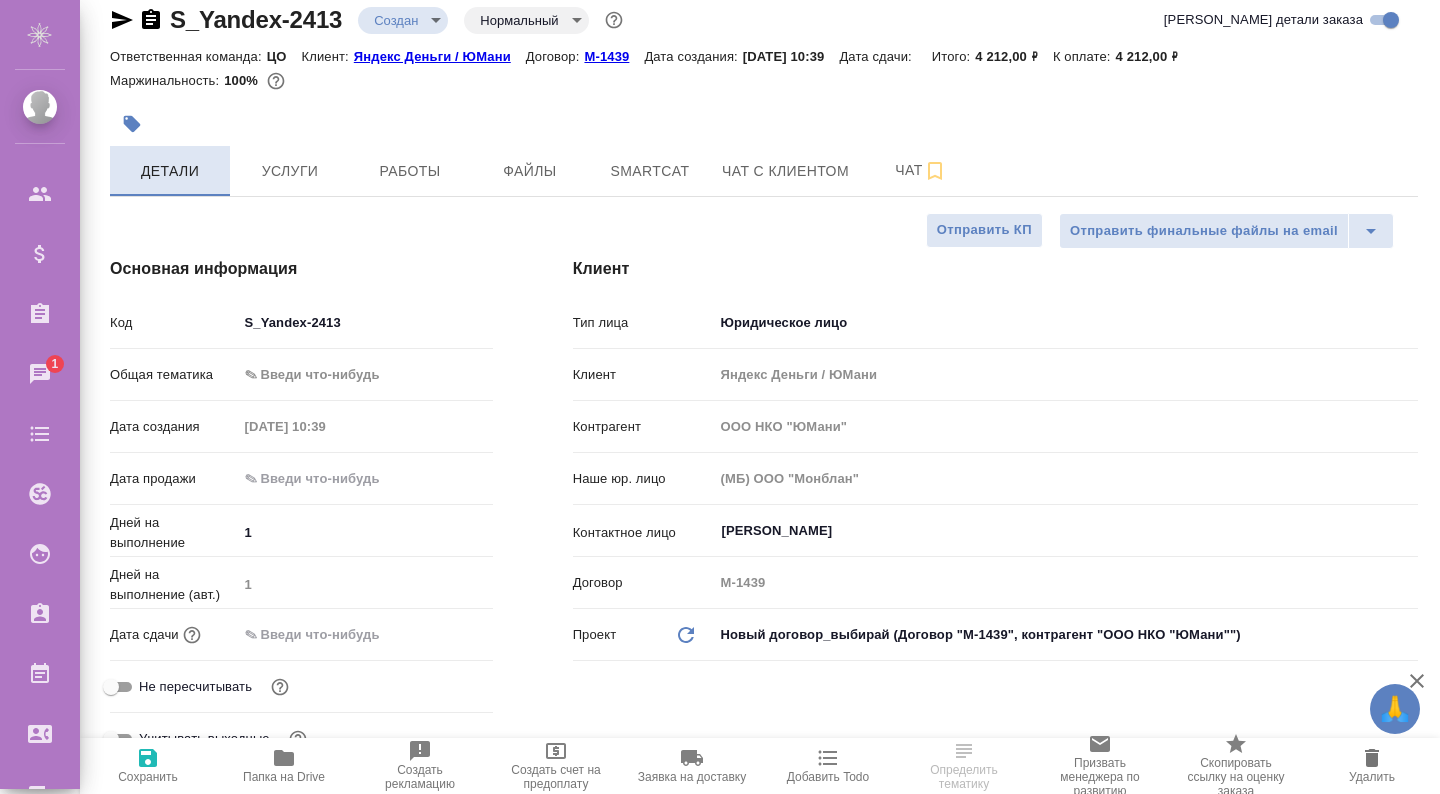 type on "x" 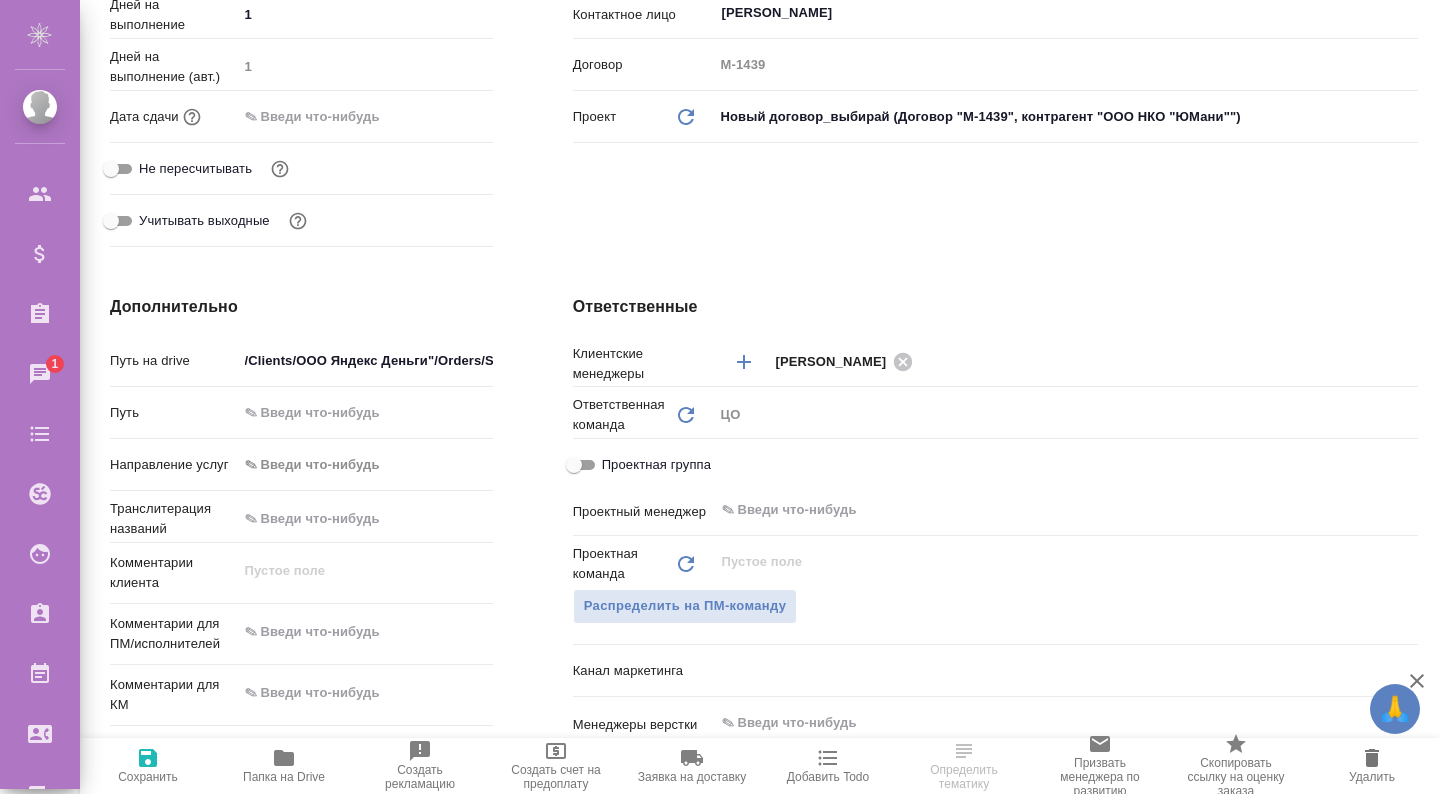 scroll, scrollTop: 611, scrollLeft: 0, axis: vertical 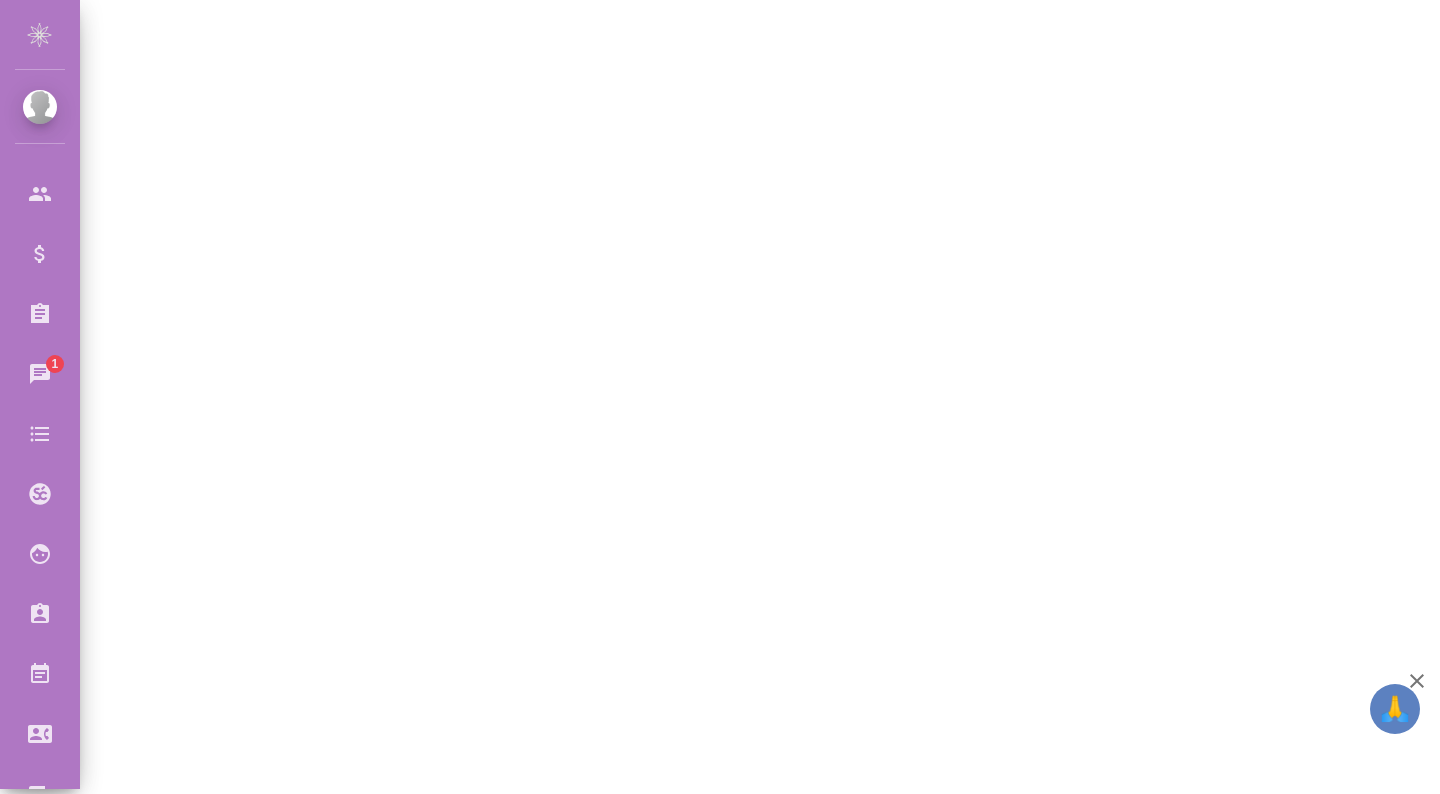 select on "RU" 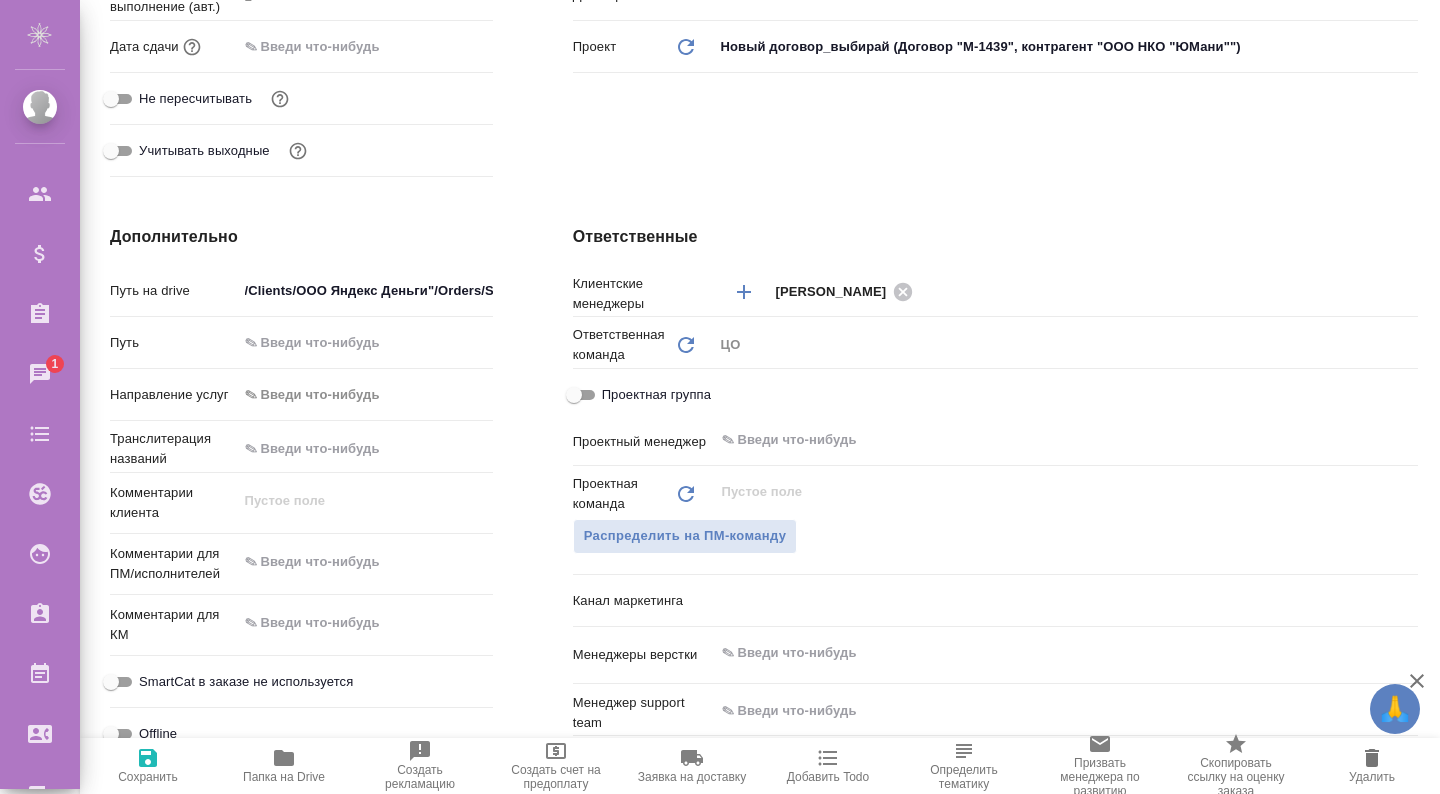 type on "x" 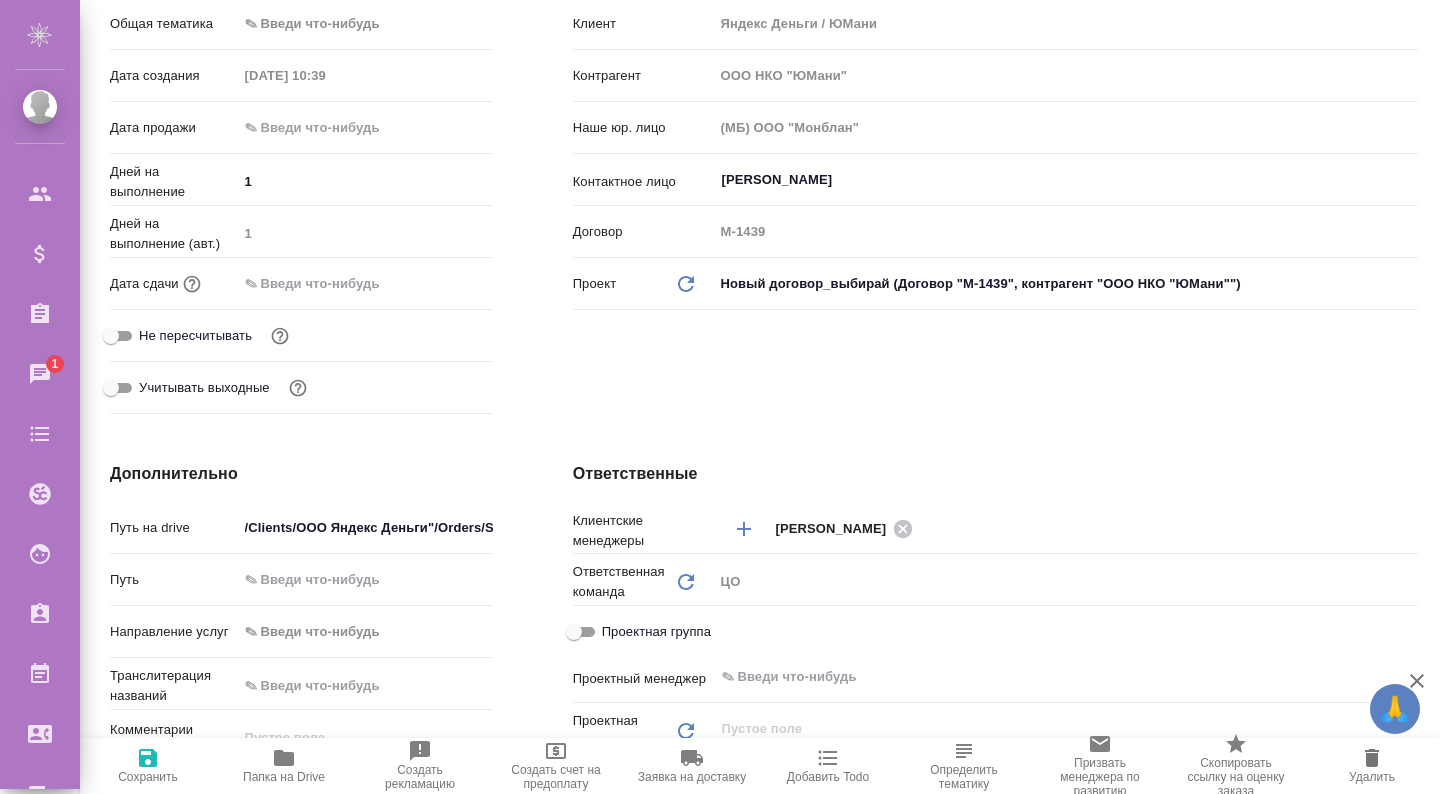 scroll, scrollTop: 0, scrollLeft: 0, axis: both 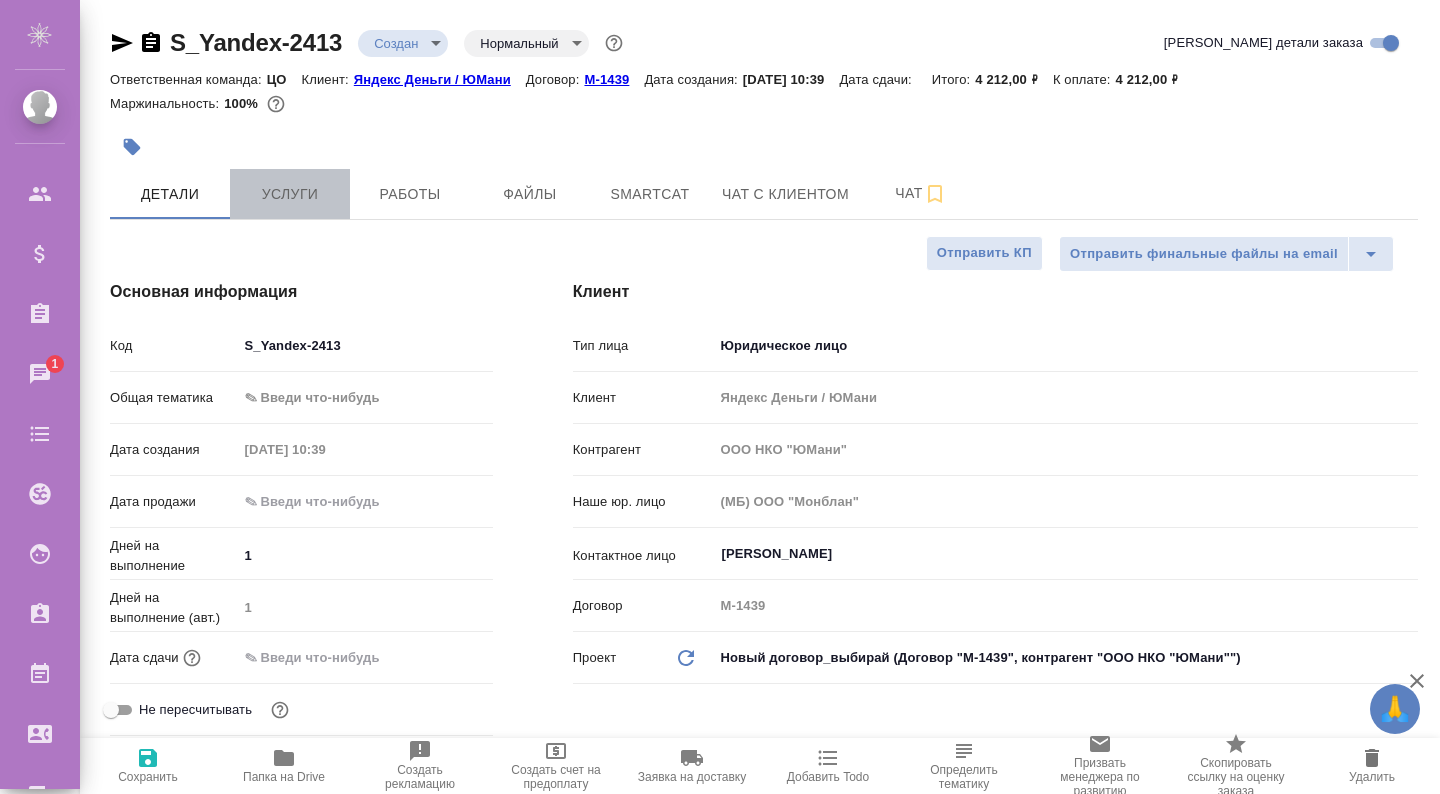 click on "Услуги" at bounding box center (290, 194) 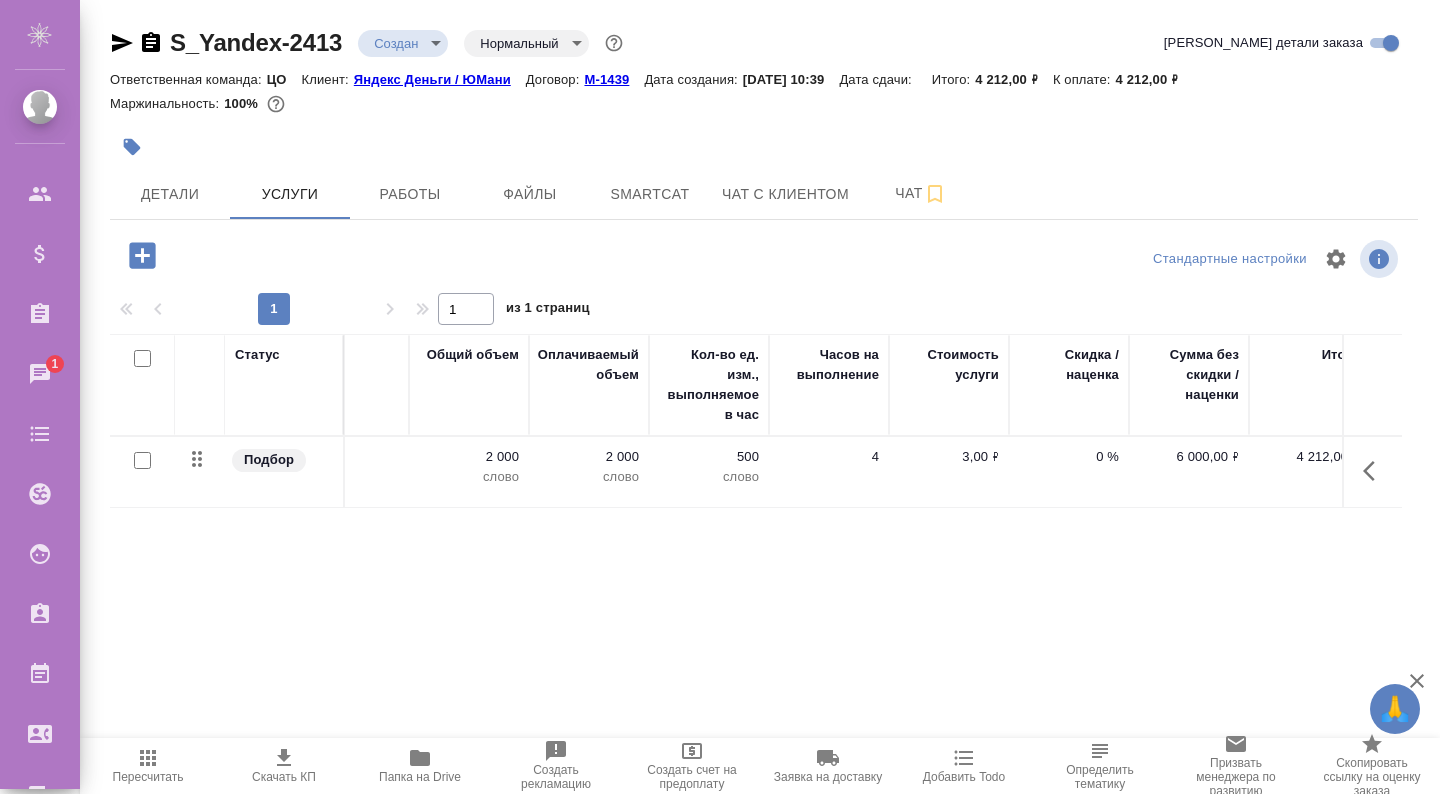 scroll, scrollTop: 0, scrollLeft: 593, axis: horizontal 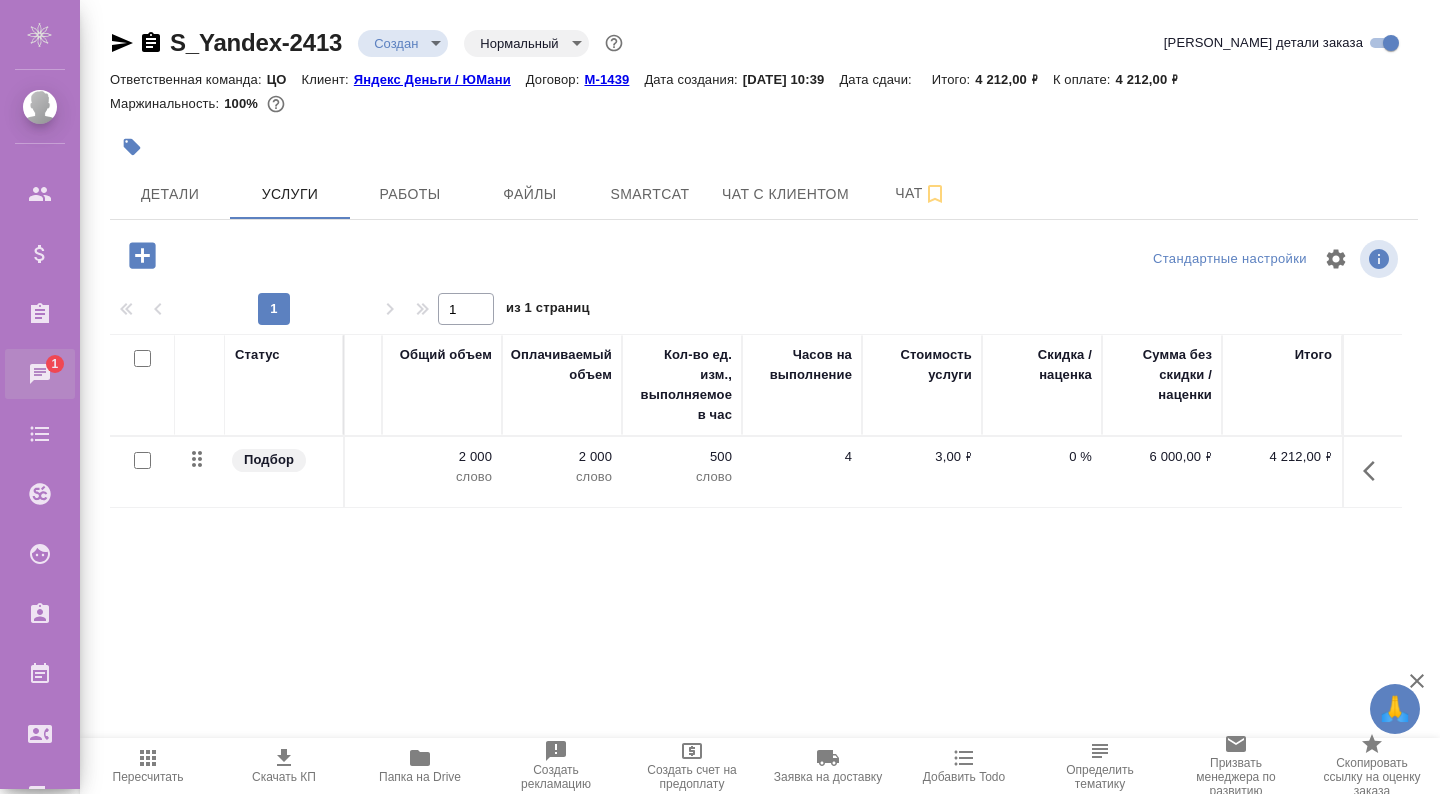 click on "Чаты" at bounding box center (15, 374) 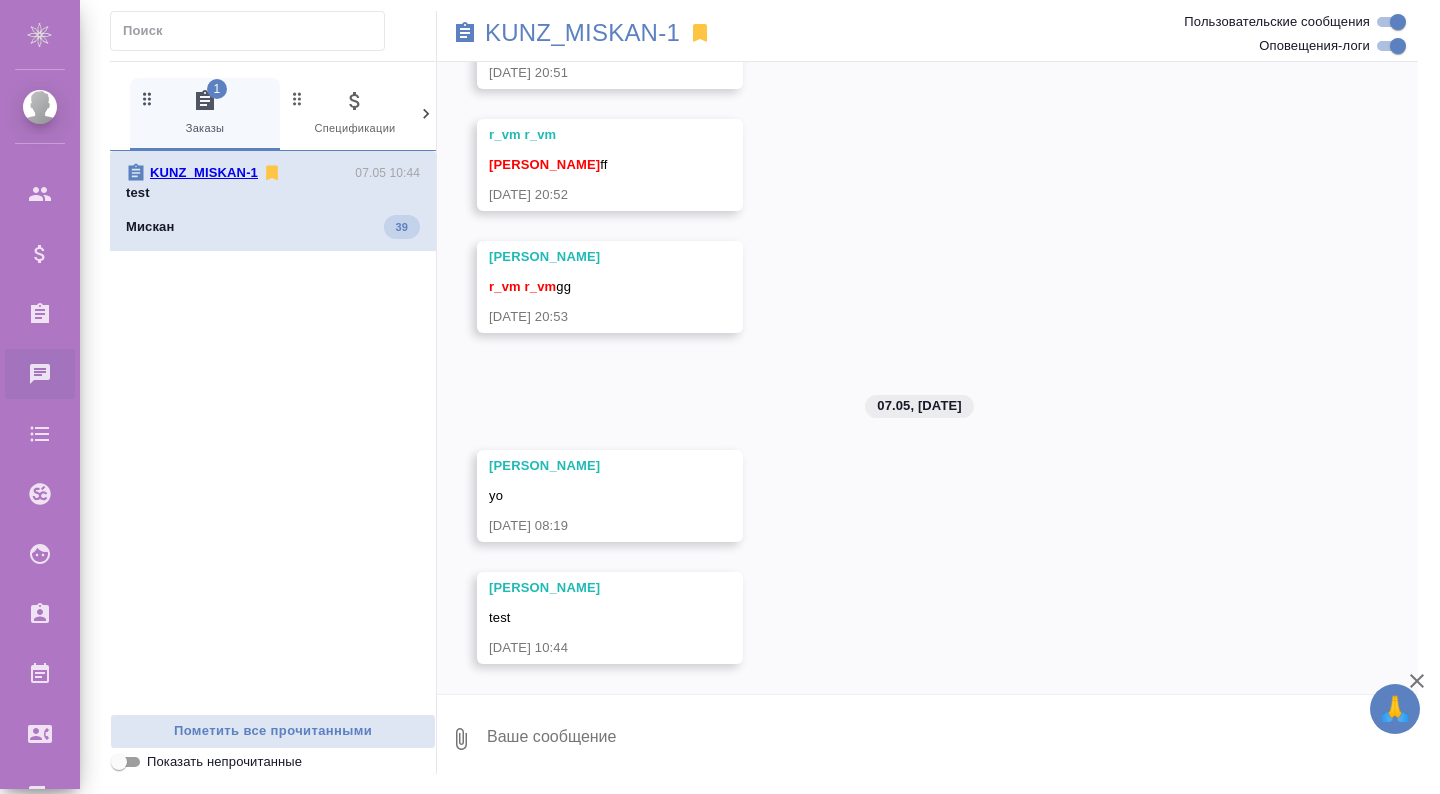 scroll, scrollTop: 34854, scrollLeft: 0, axis: vertical 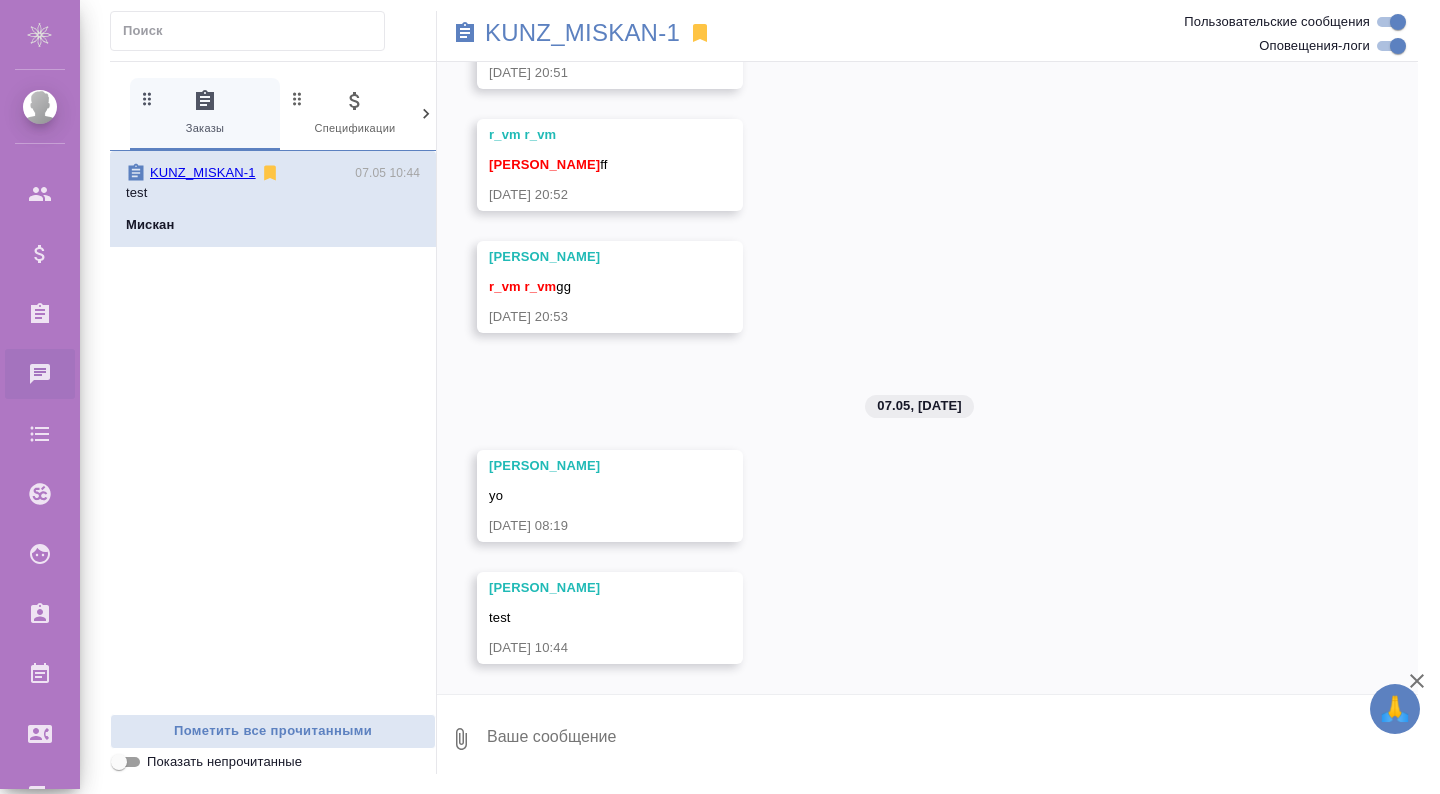 click on "0 Спецификации" at bounding box center [355, 113] 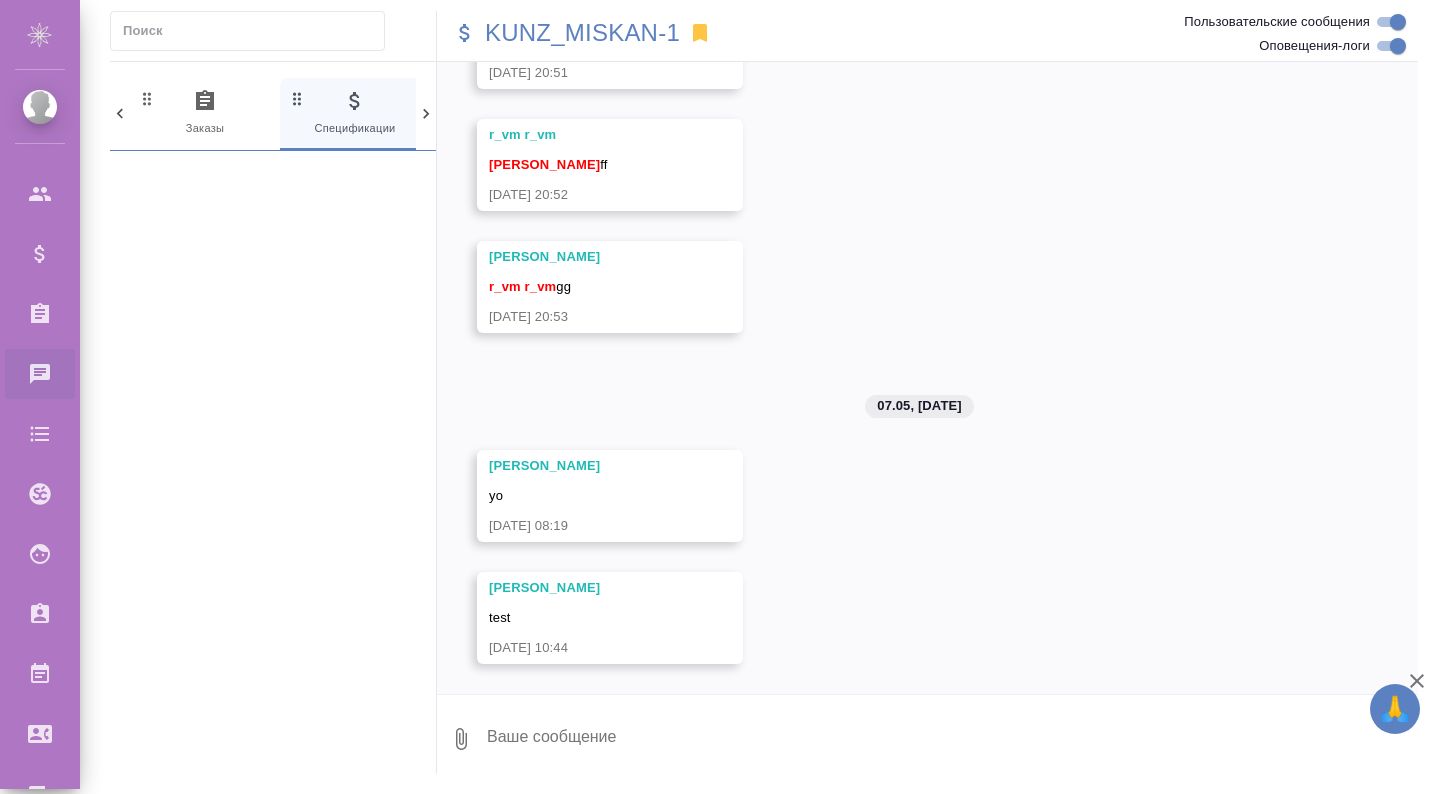 scroll, scrollTop: 0, scrollLeft: 14, axis: horizontal 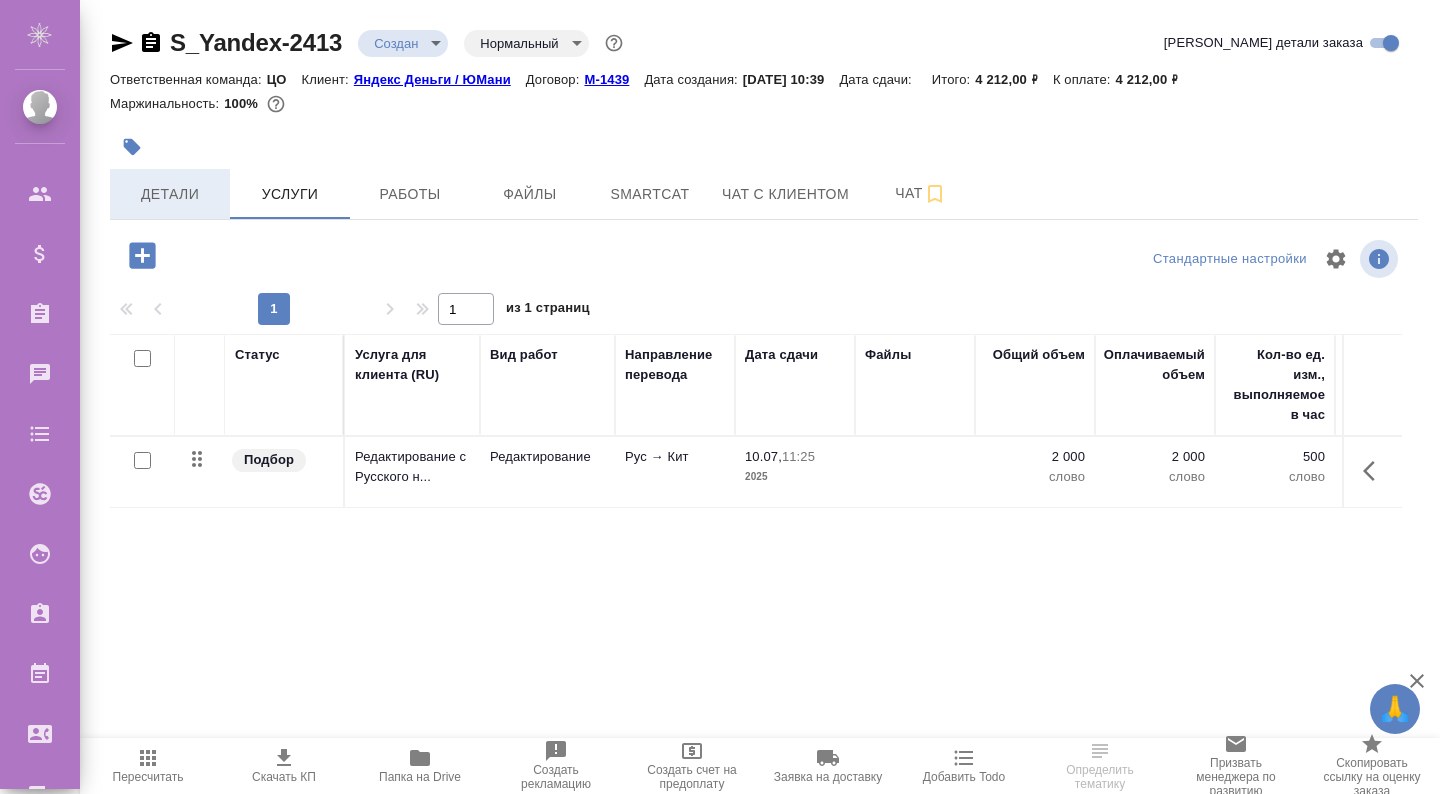 click on "Детали" at bounding box center [170, 194] 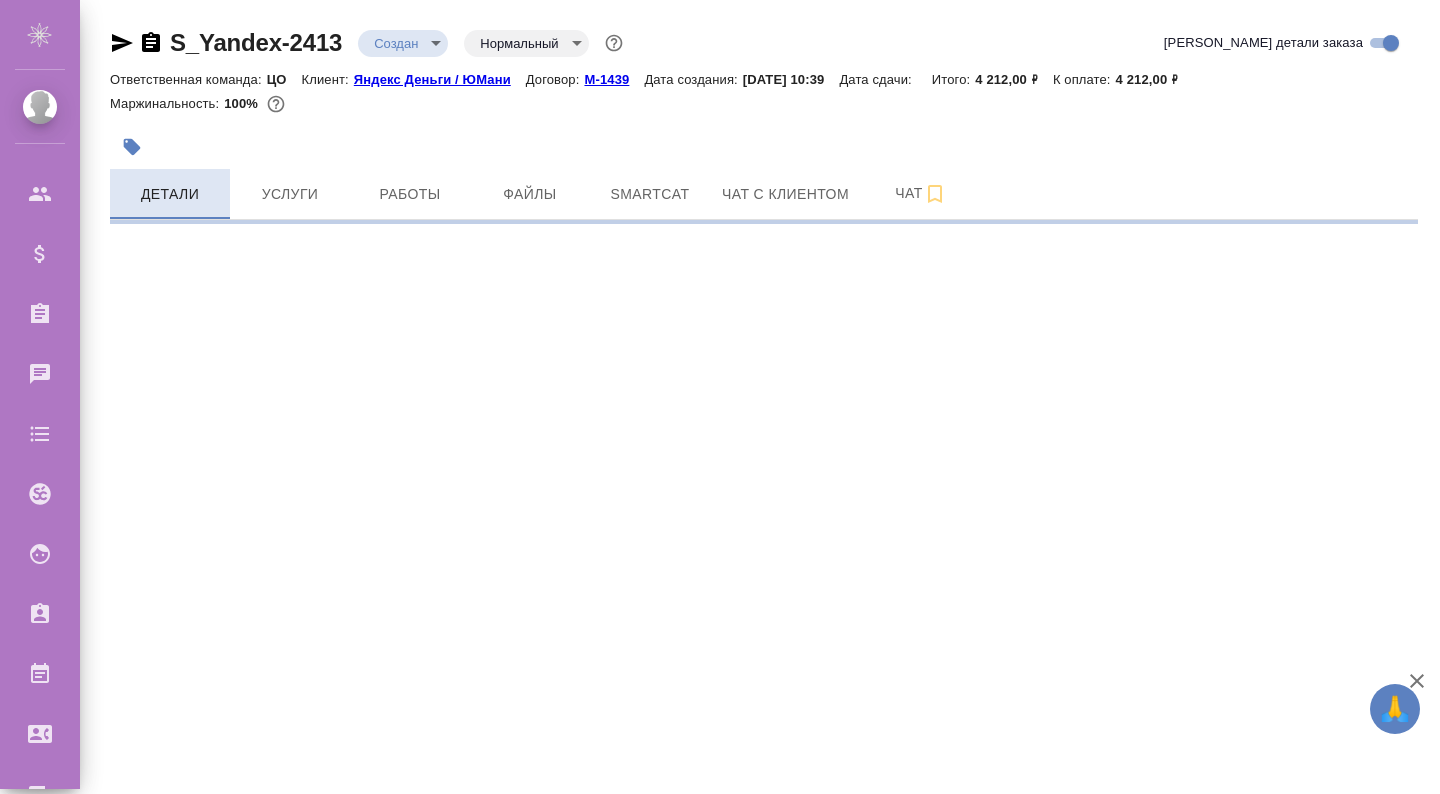select on "RU" 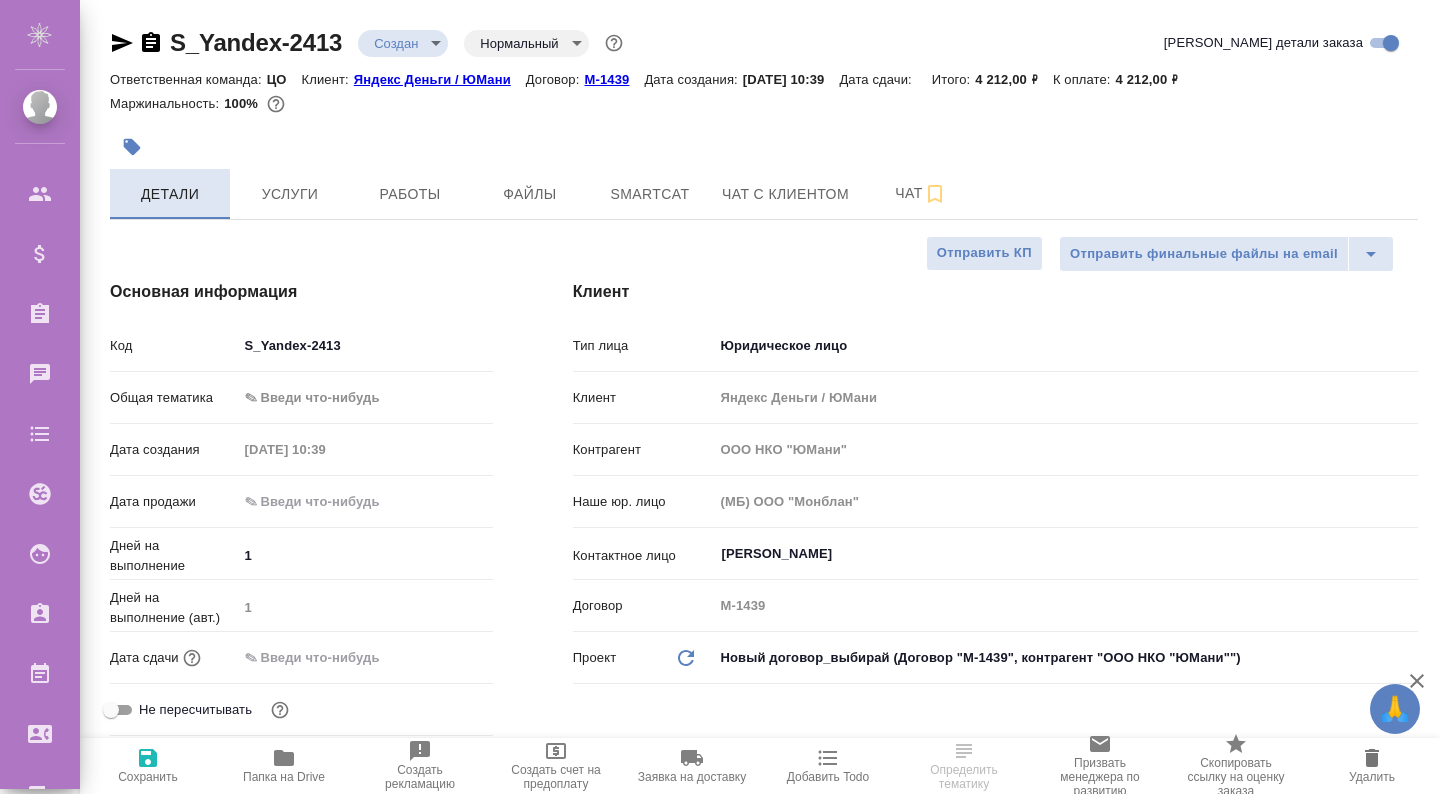 type on "x" 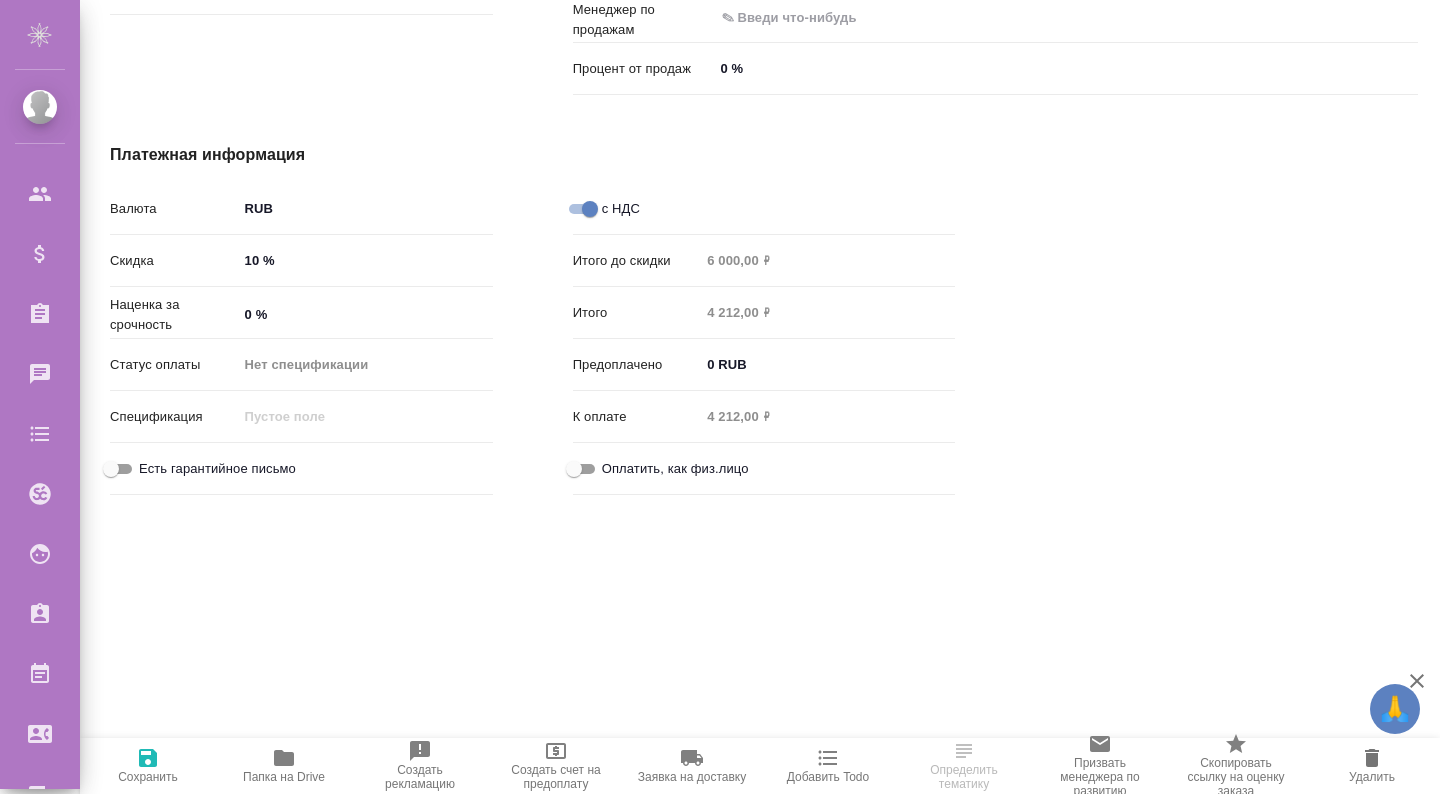 scroll, scrollTop: 1461, scrollLeft: 0, axis: vertical 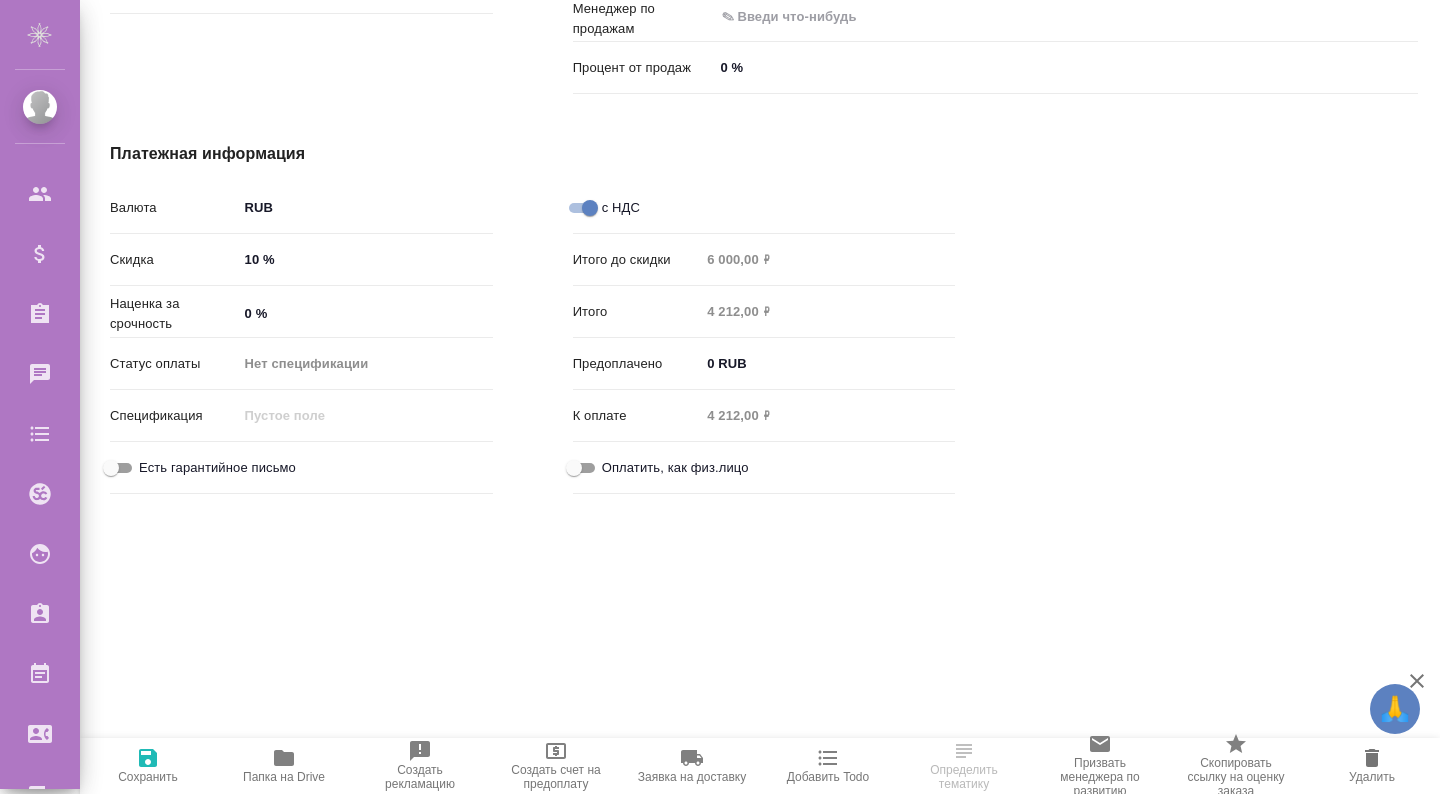 select on "RU" 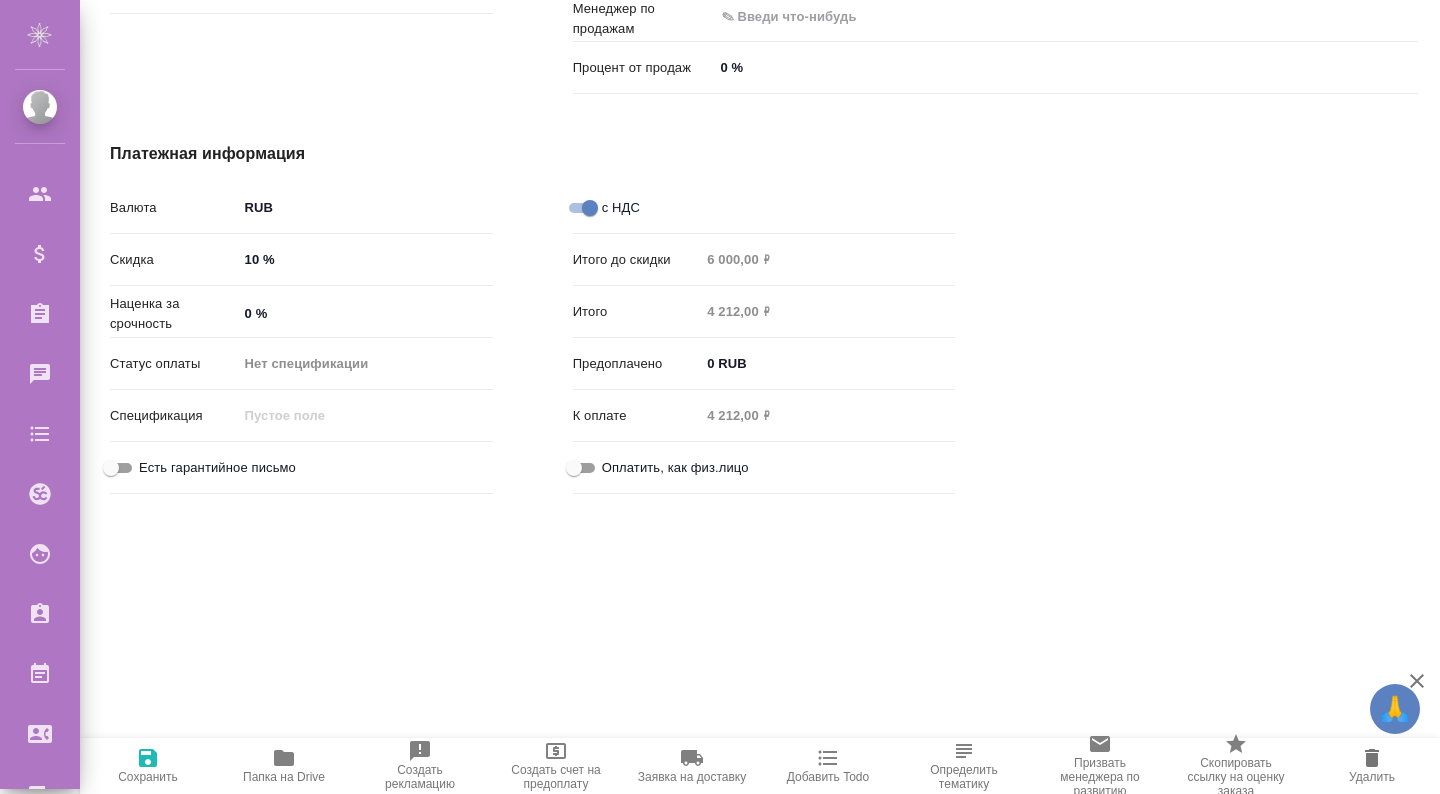 type on "x" 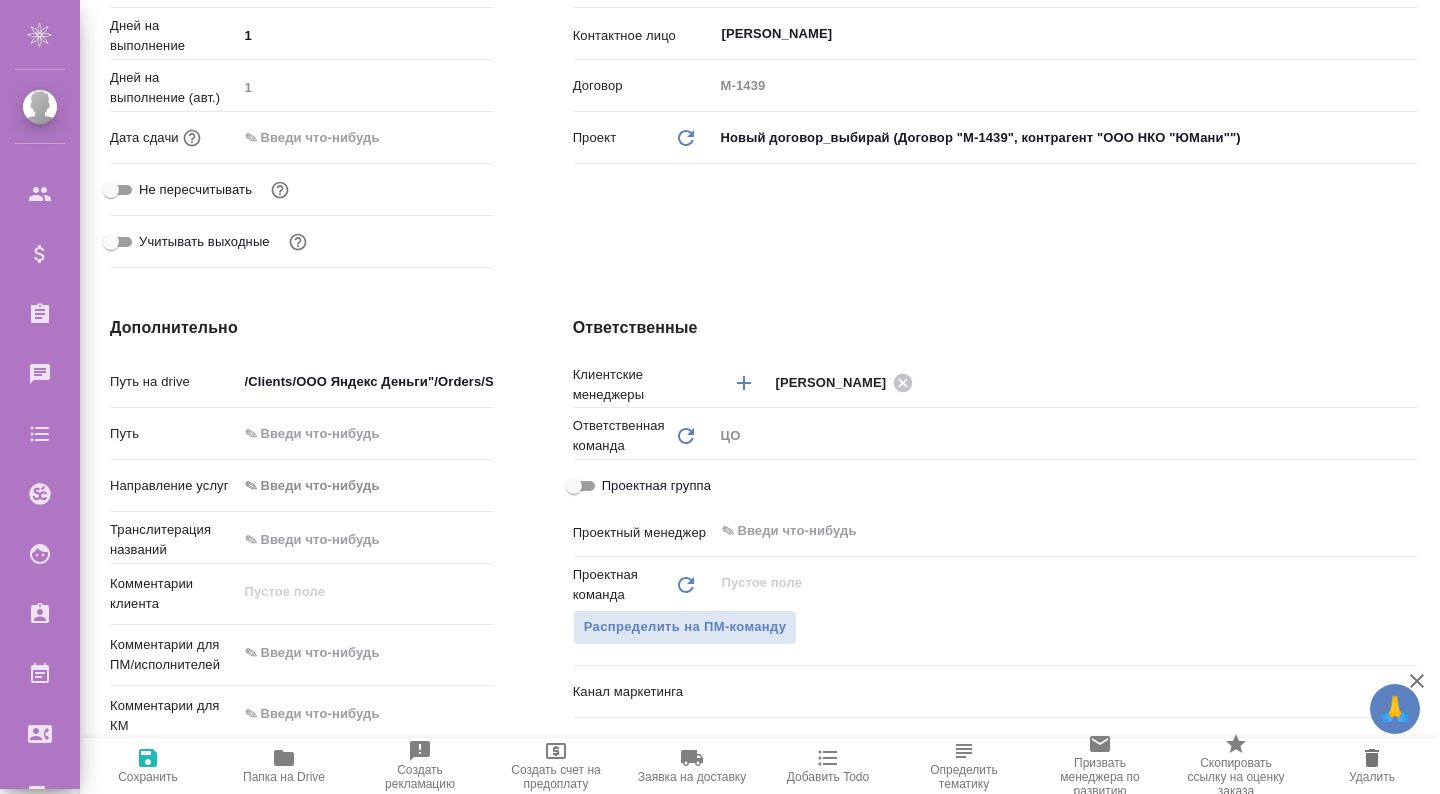 scroll, scrollTop: 0, scrollLeft: 0, axis: both 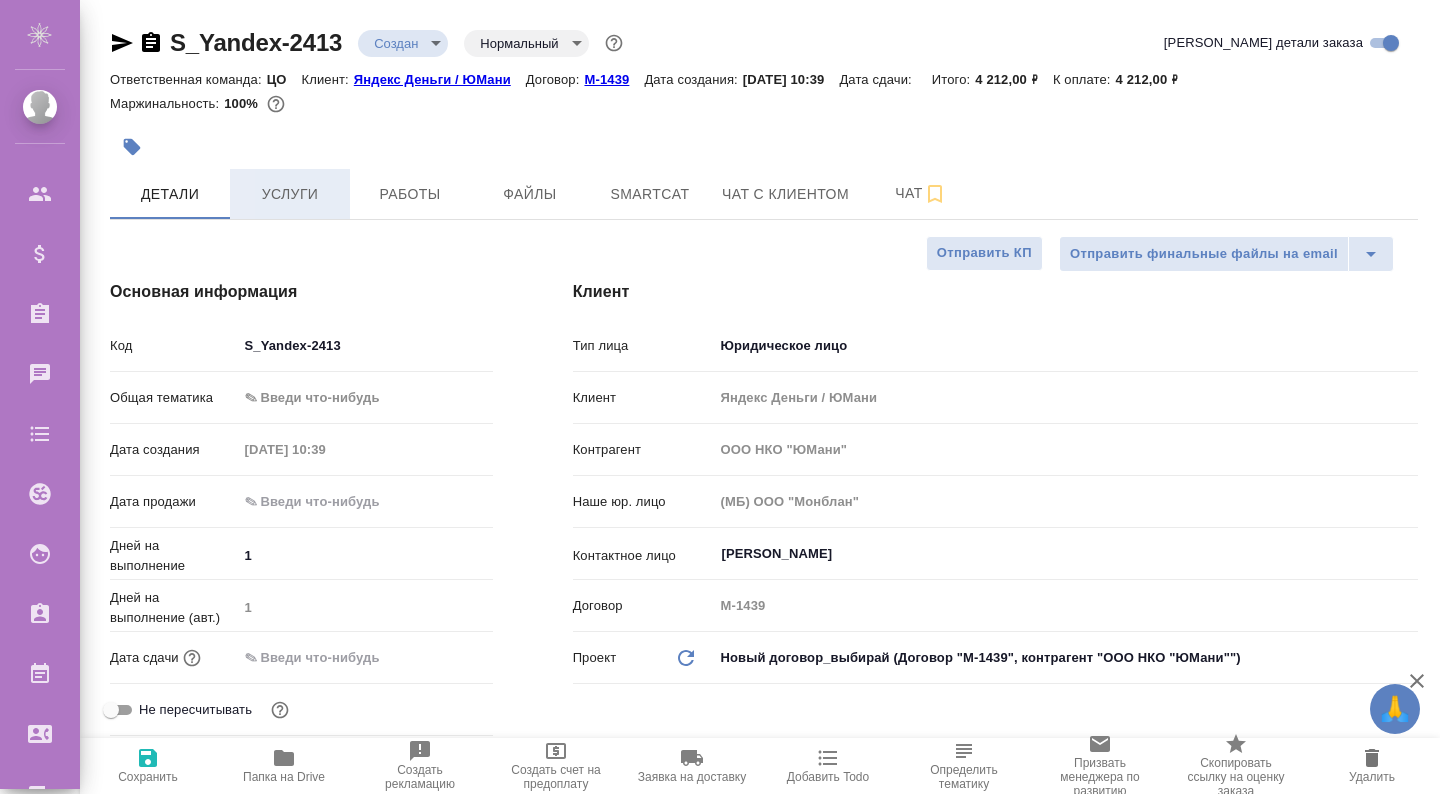 click on "Услуги" at bounding box center [290, 194] 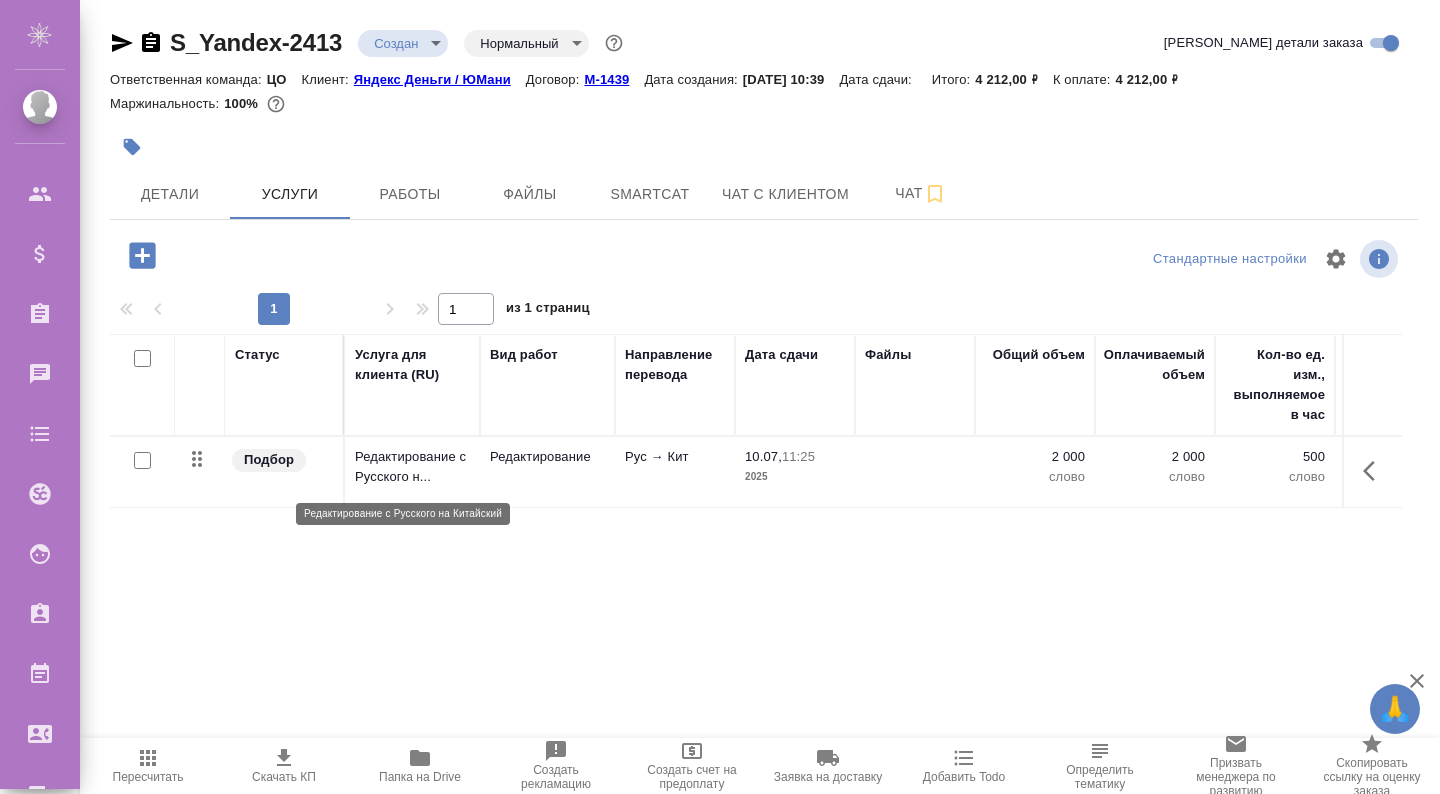 click on "Редактирование с Русского н..." at bounding box center (412, 467) 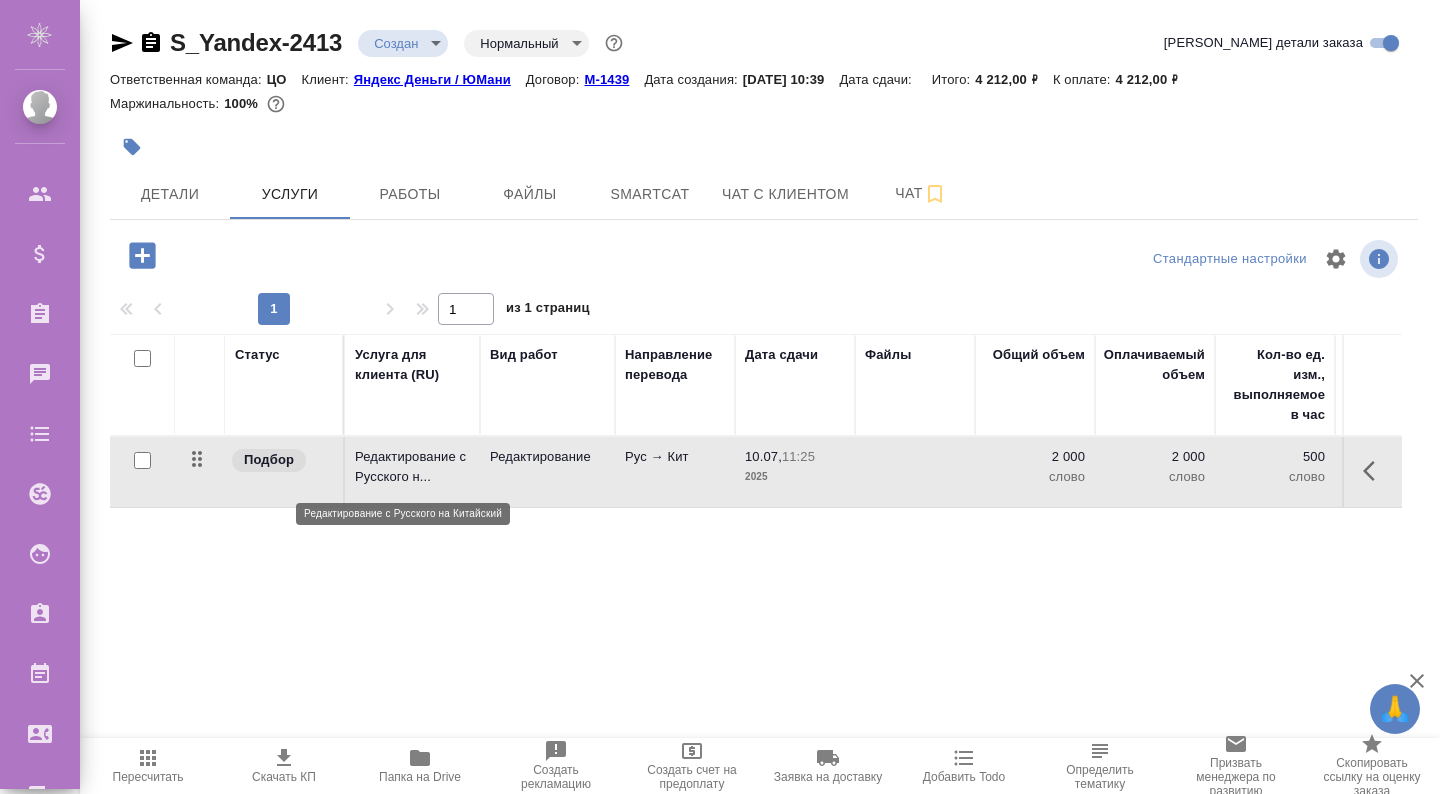 click on "Редактирование с Русского н..." at bounding box center (412, 467) 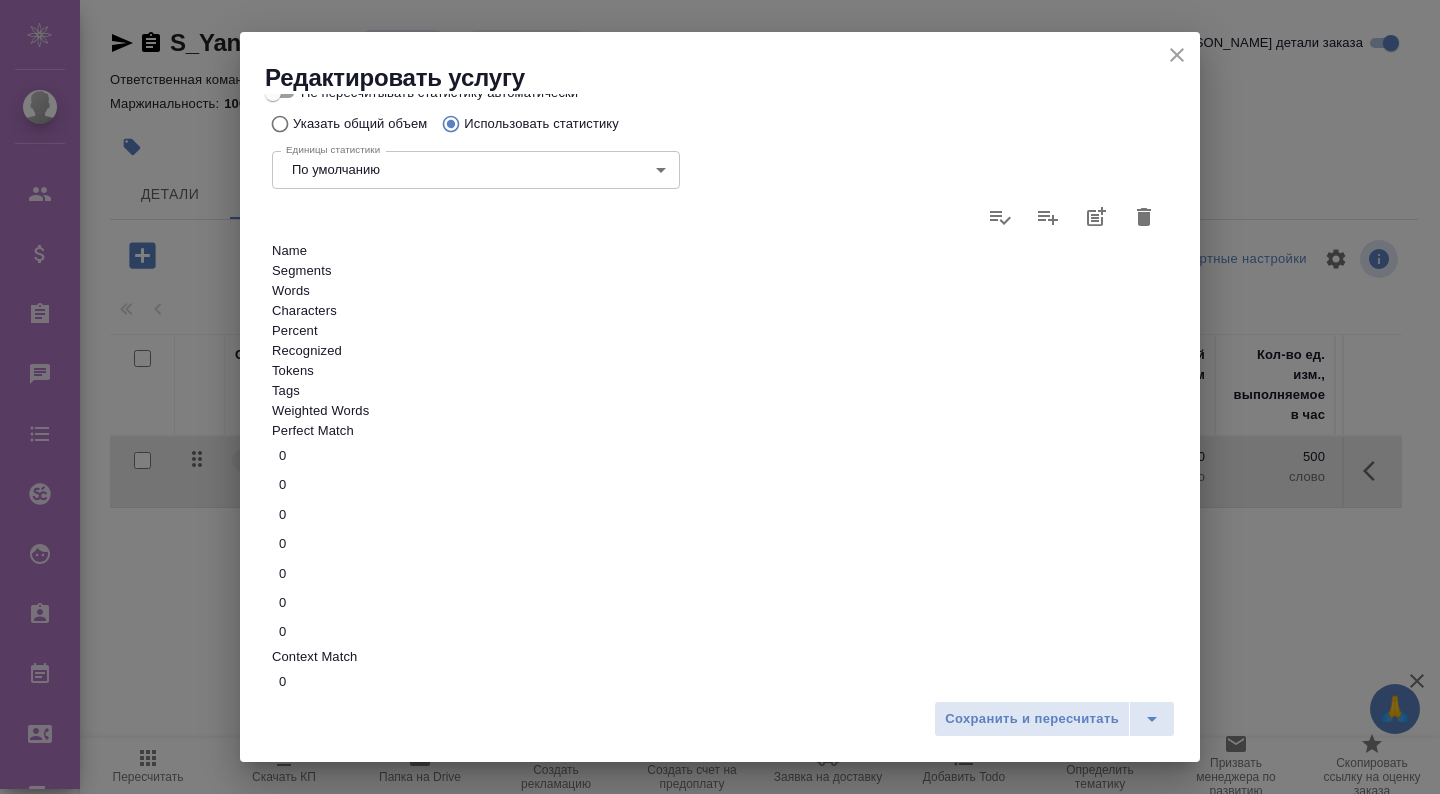 scroll, scrollTop: 0, scrollLeft: 0, axis: both 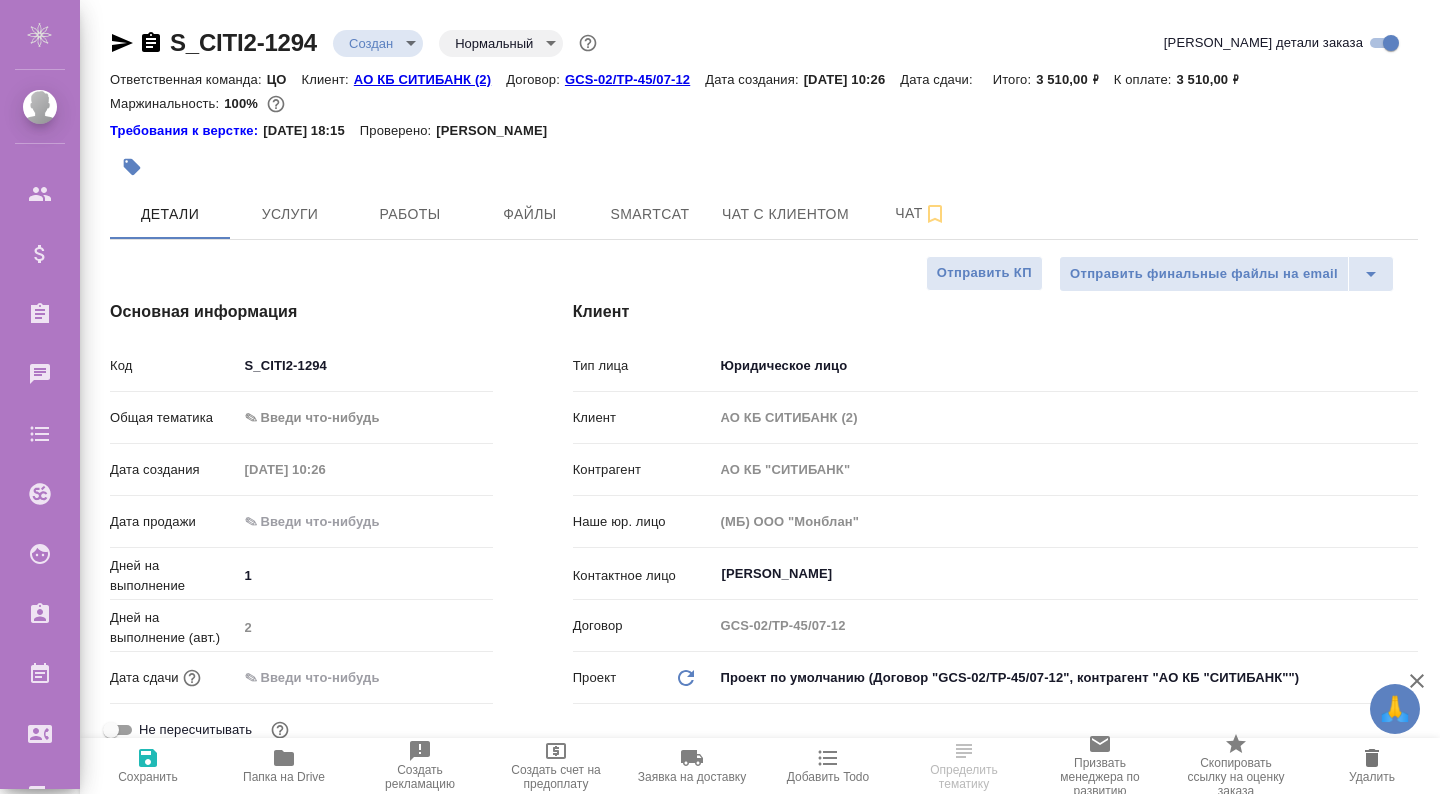 select on "RU" 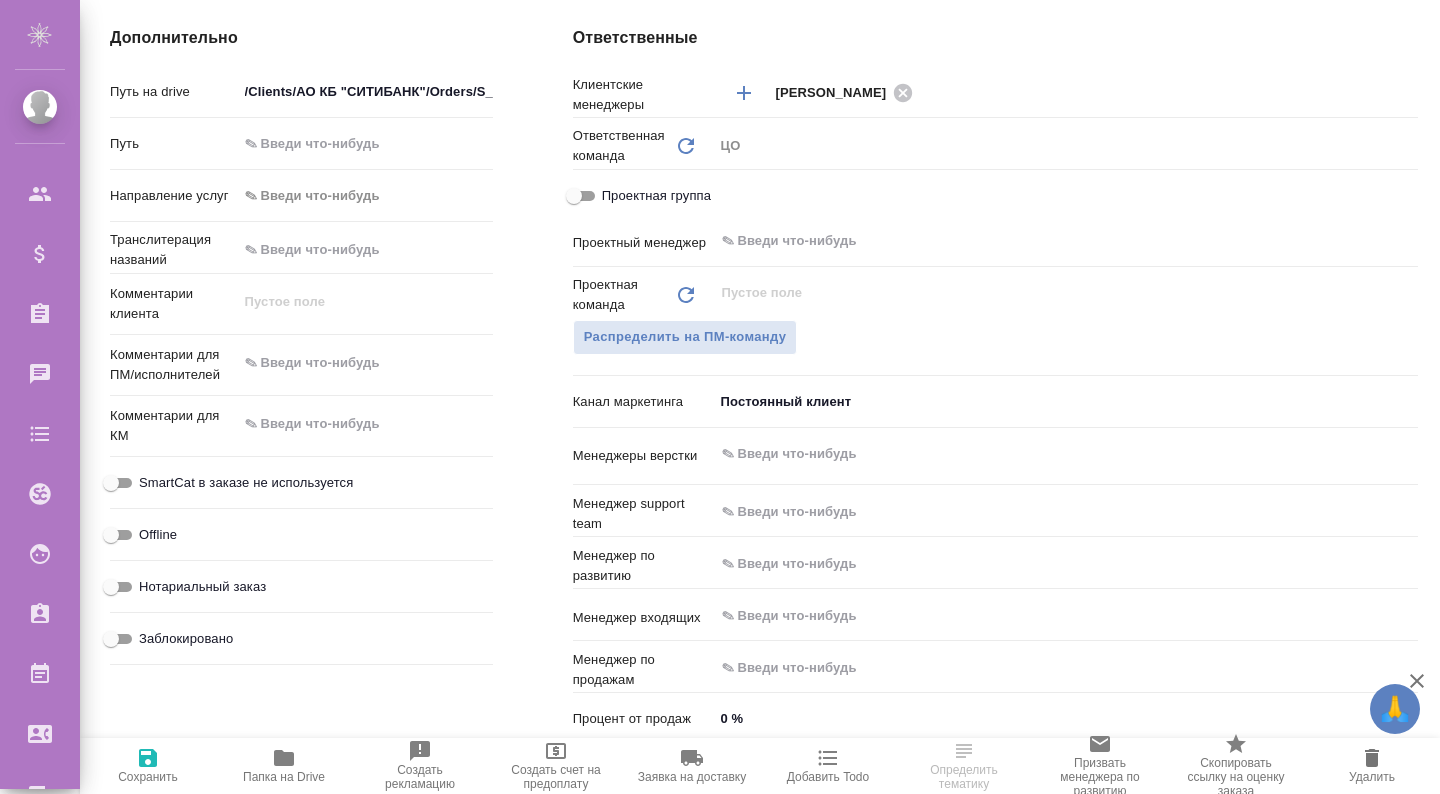 scroll, scrollTop: 1242, scrollLeft: 0, axis: vertical 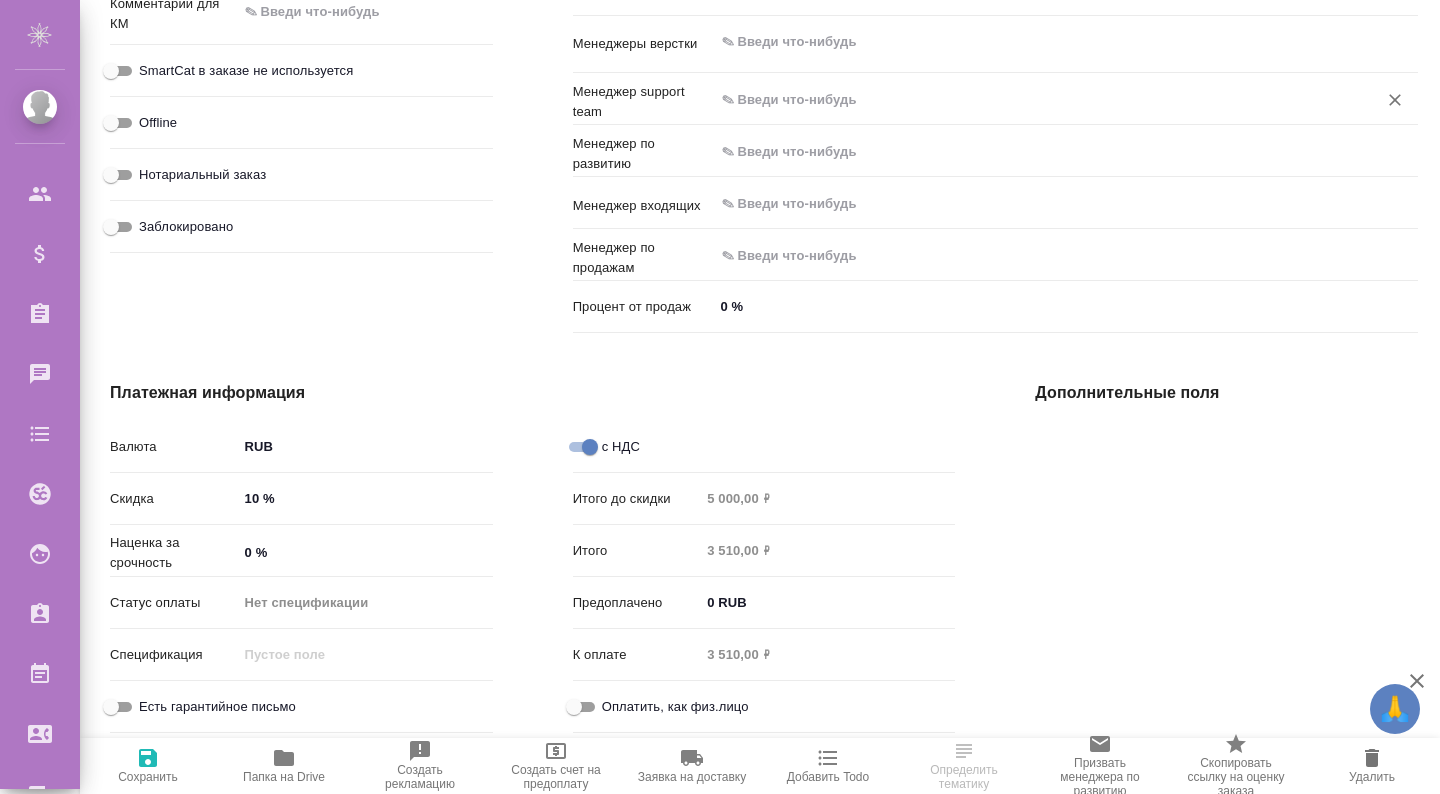 select on "RU" 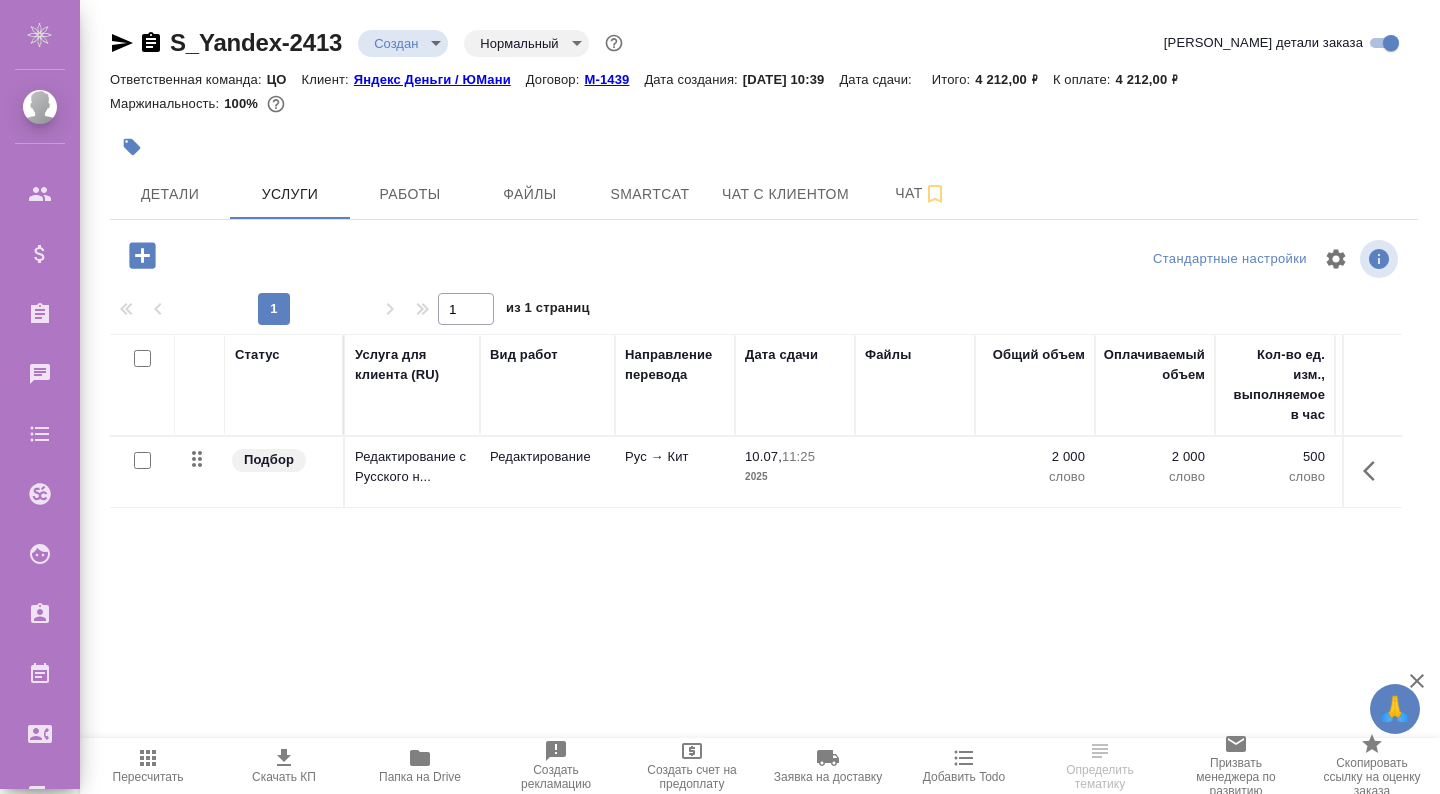 scroll, scrollTop: 0, scrollLeft: 0, axis: both 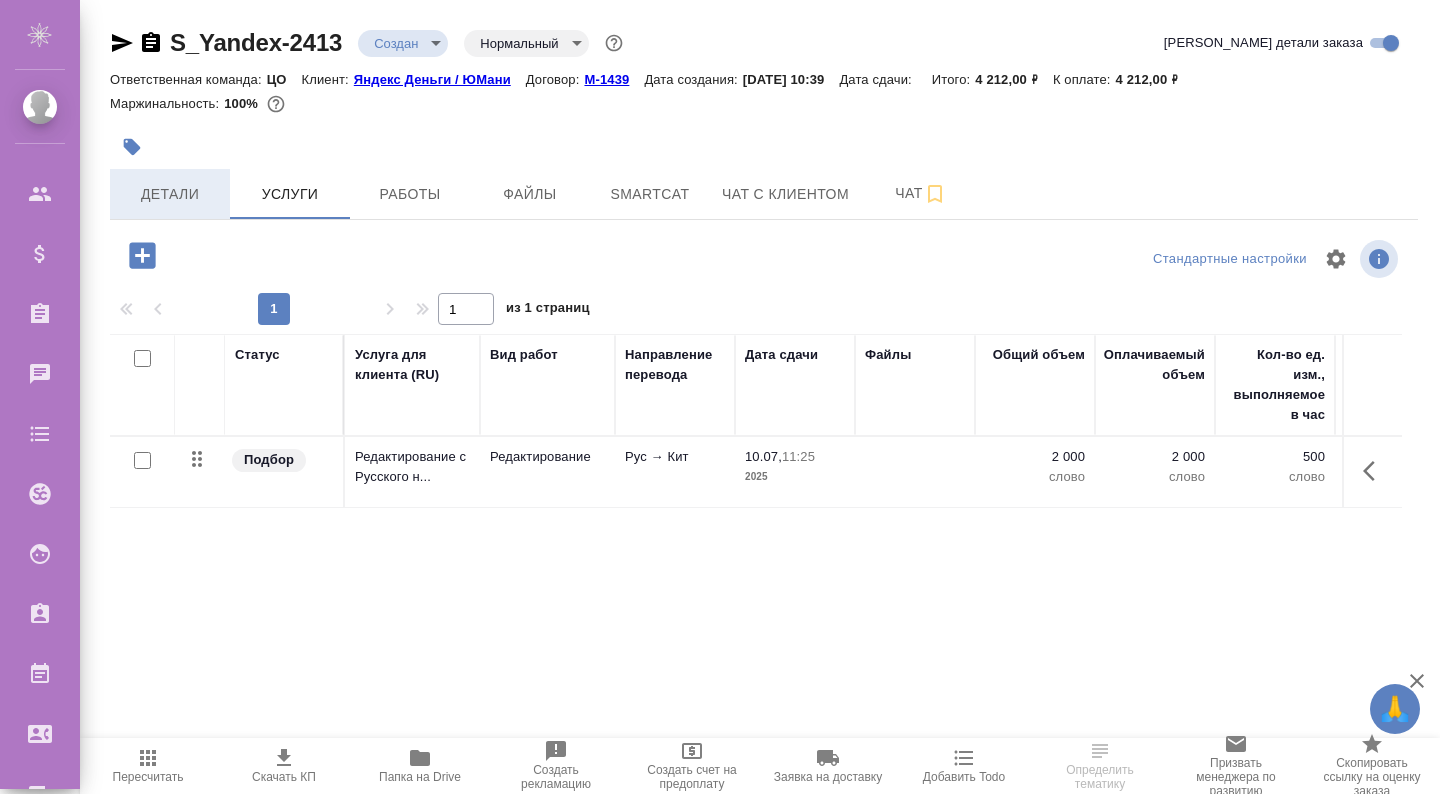 click on "Детали" at bounding box center (170, 194) 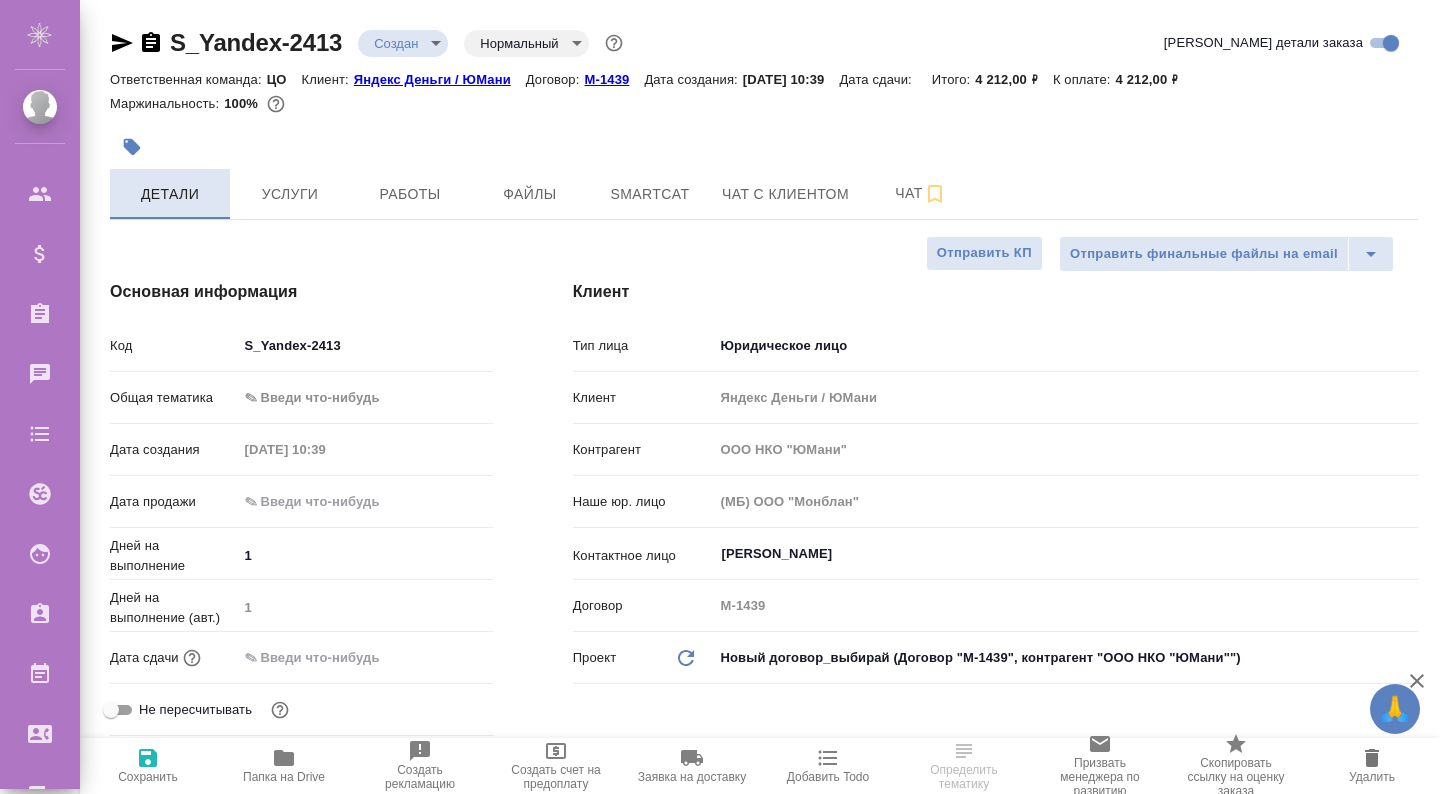 type on "x" 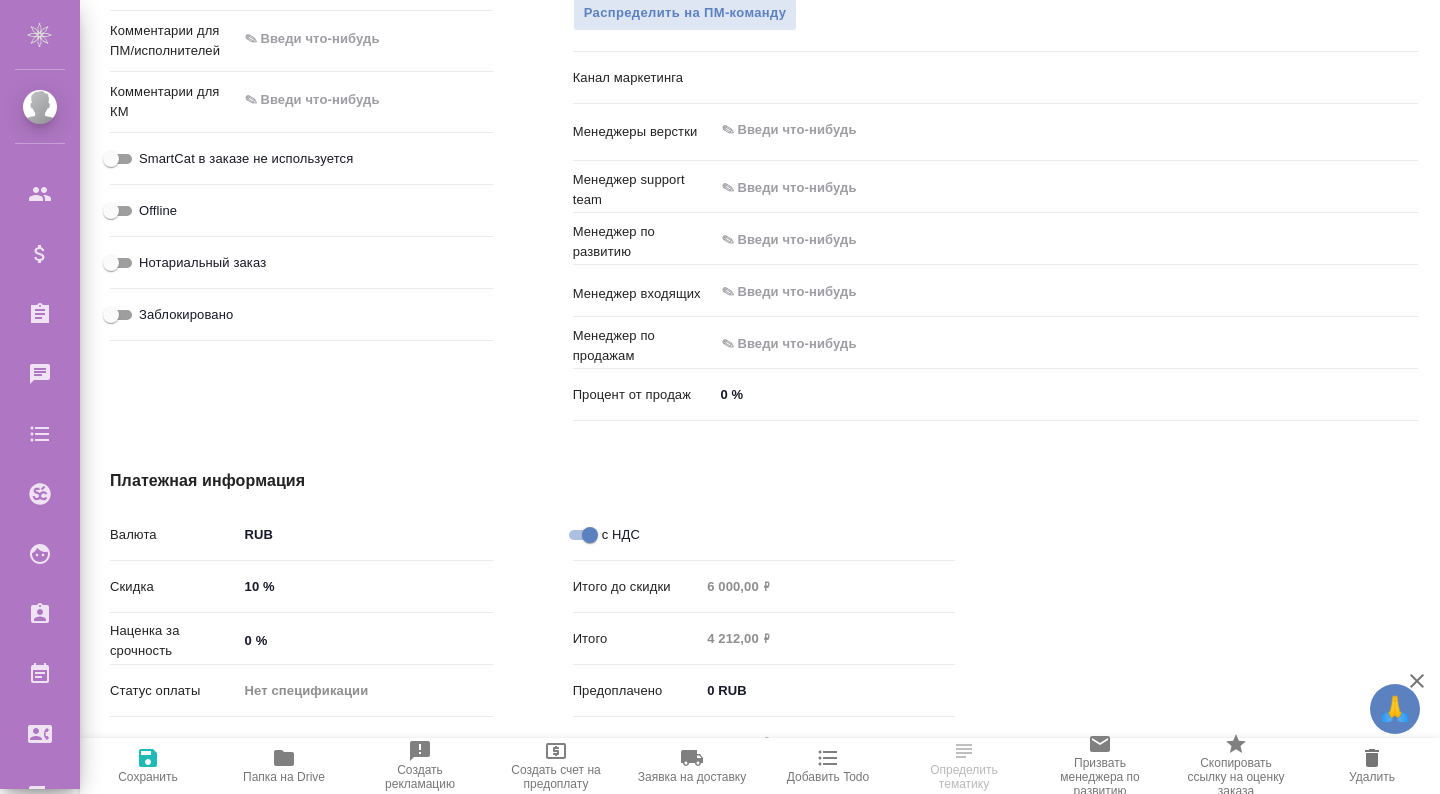 scroll, scrollTop: 1222, scrollLeft: 0, axis: vertical 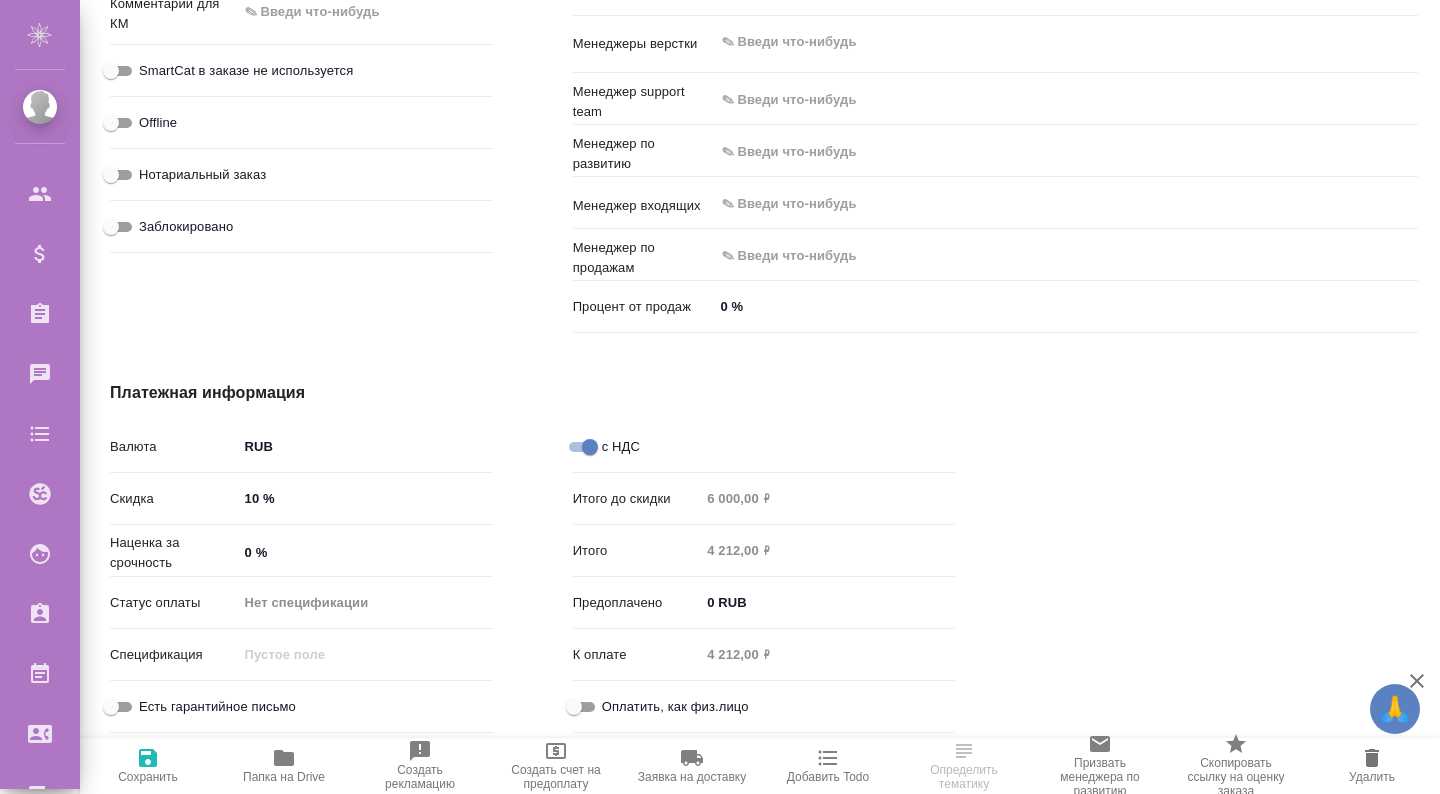 type on "x" 